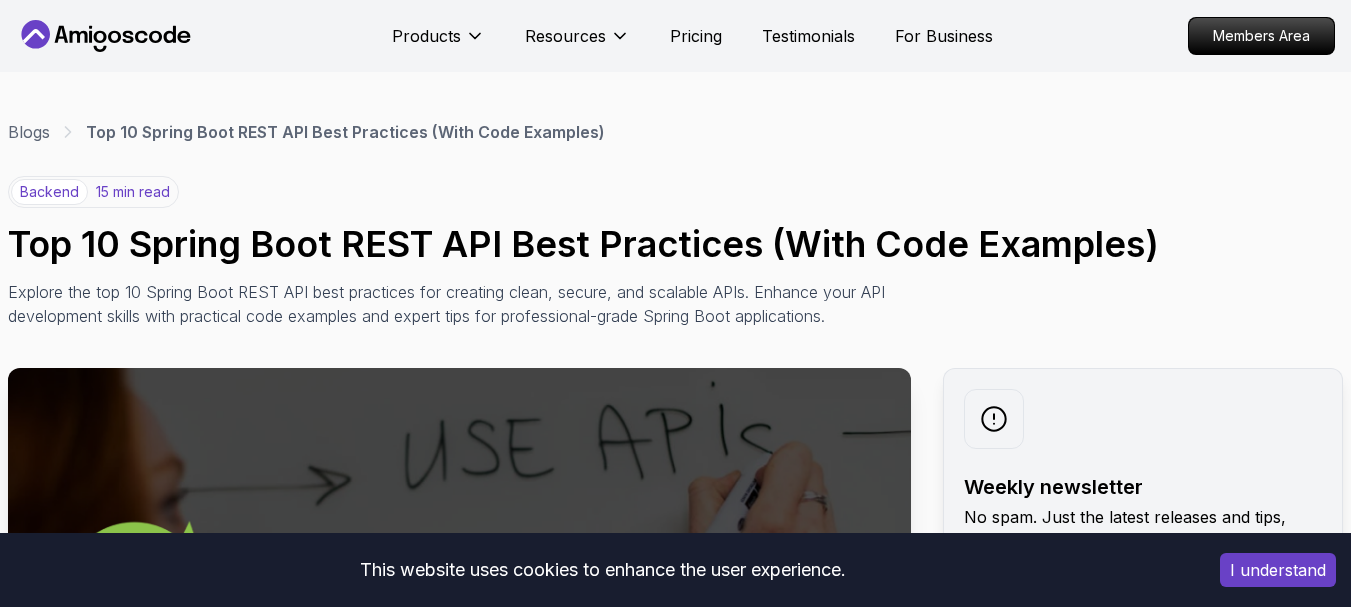 scroll, scrollTop: 2604, scrollLeft: 0, axis: vertical 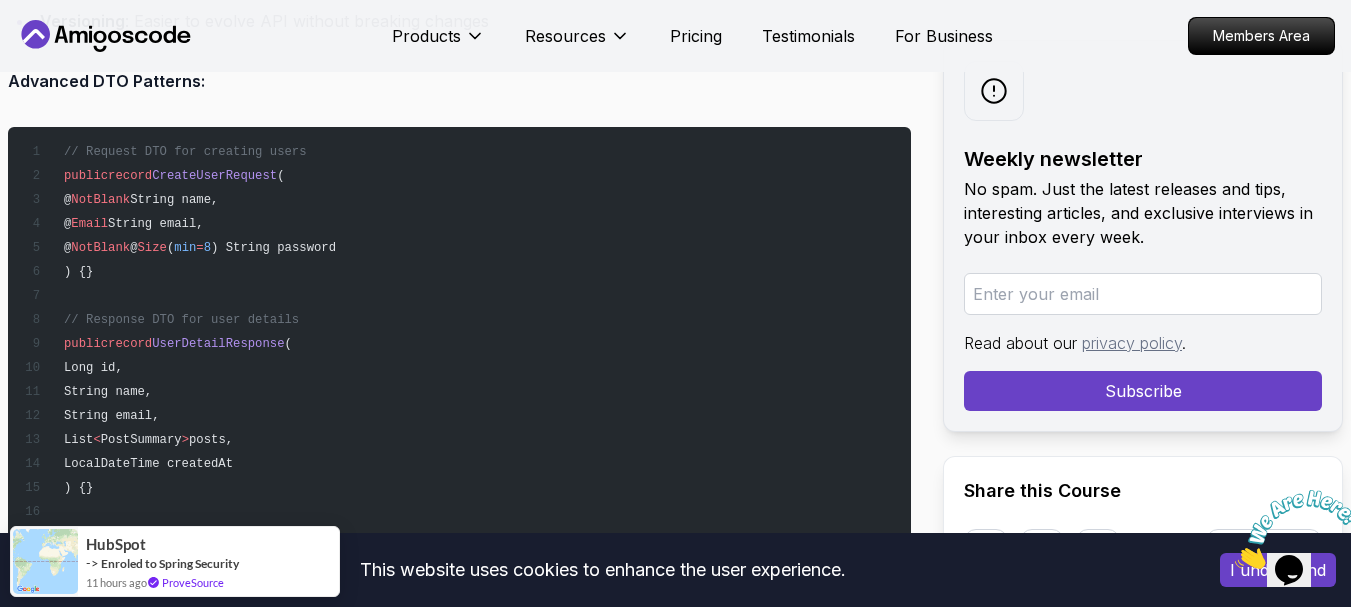 click on "This website uses cookies to enhance the user experience. I understand Products Resources Pricing Testimonials For Business Members Area Products Resources Pricing Testimonials For Business Members Area Blogs Top 10 Spring Boot REST API Best Practices (With Code Examples) backend 15 min read Top 10 Spring Boot REST API Best Practices (With Code Examples) Explore the top 10 Spring Boot REST API best practices for creating clean, secure, and scalable APIs. Enhance your API development skills with practical code examples and expert tips for professional-grade Spring Boot applications. Weekly newsletter No spam. Just the latest releases and tips, interesting articles, and exclusive interviews in your inbox every week. Read about our   privacy policy . Subscribe Share this Course or Copy link Published By:  [FIRST] [LAST]  |   Date:  [DATE] Introduction
Spring Boot makes it easy to build REST APIs quickly, but writing  clean, secure, and scalable top 10 Spring Boot REST API best practices" at bounding box center [675, 7866] 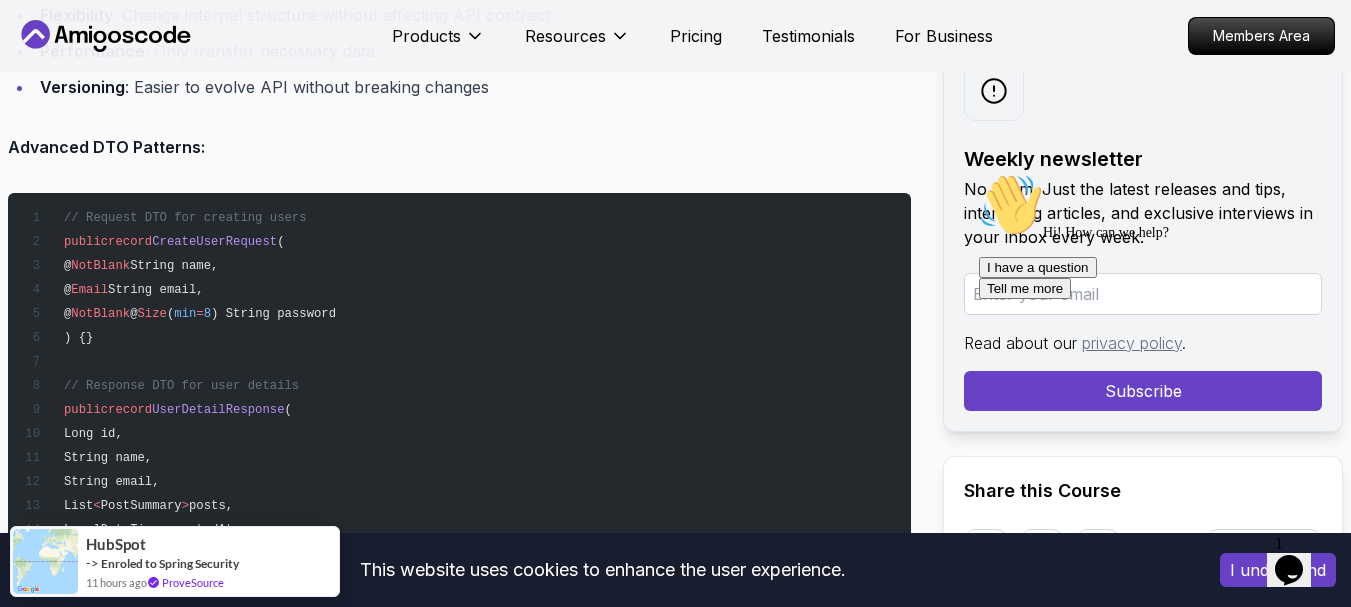 scroll, scrollTop: 6211, scrollLeft: 0, axis: vertical 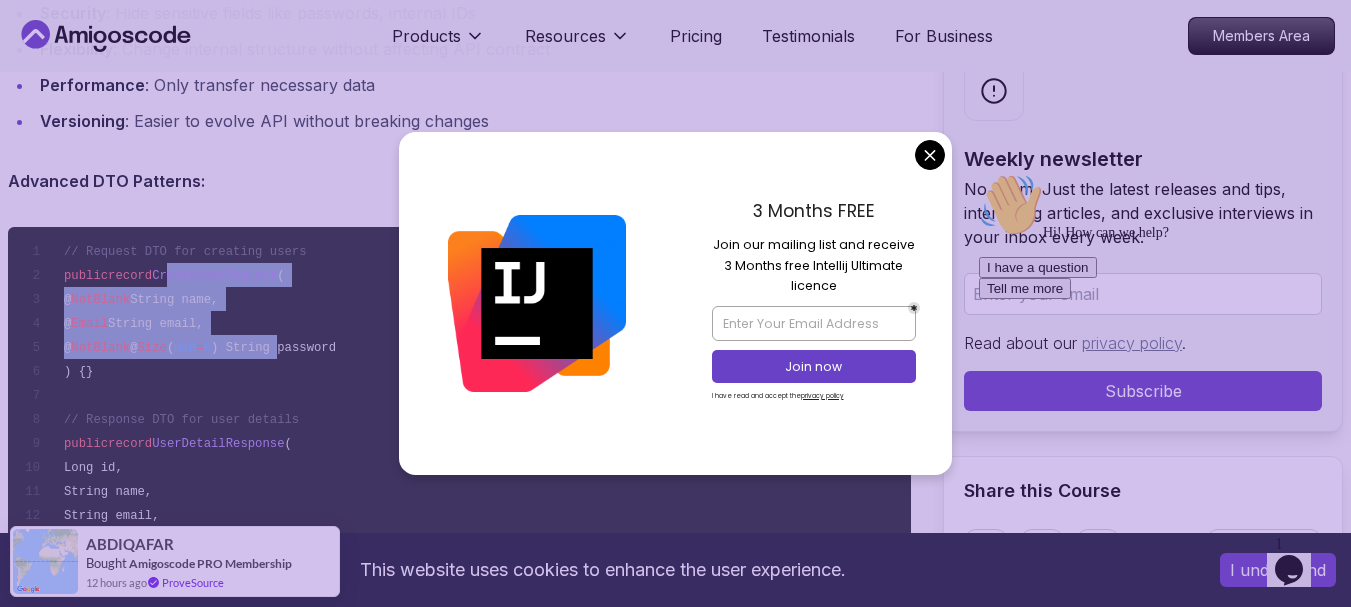 drag, startPoint x: 168, startPoint y: 267, endPoint x: 308, endPoint y: 346, distance: 160.75136 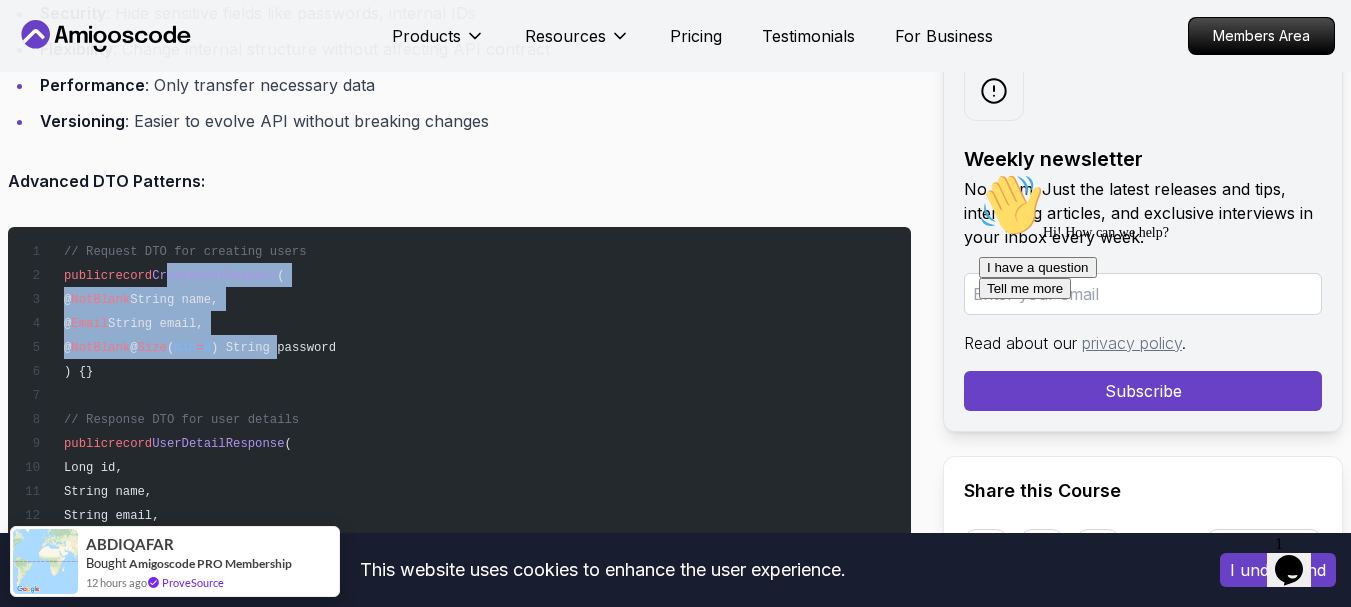click on "This website uses cookies to enhance the user experience. I understand Products Resources Pricing Testimonials For Business Members Area Products Resources Pricing Testimonials For Business Members Area Blogs Top 10 Spring Boot REST API Best Practices (With Code Examples) backend 15 min read Top 10 Spring Boot REST API Best Practices (With Code Examples) Explore the top 10 Spring Boot REST API best practices for creating clean, secure, and scalable APIs. Enhance your API development skills with practical code examples and expert tips for professional-grade Spring Boot applications. Weekly newsletter No spam. Just the latest releases and tips, interesting articles, and exclusive interviews in your inbox every week. Read about our   privacy policy . Subscribe Share this Course or Copy link Published By:  [FIRST] [LAST]  |   Date:  [DATE] Introduction
Spring Boot makes it easy to build REST APIs quickly, but writing  clean, secure, and scalable top 10 Spring Boot REST API best practices" at bounding box center (675, 7966) 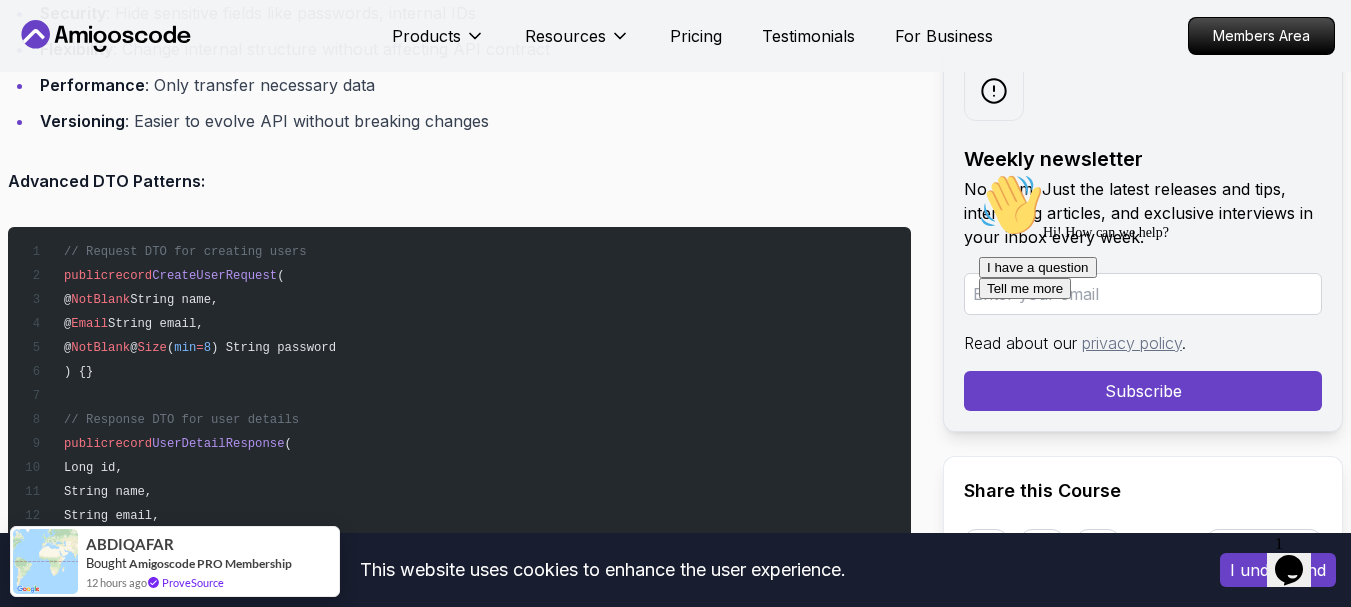 click on "// Request DTO for creating users
public  record  CreateUserRequest (
@ NotBlank  String name,
@ Email  String email,
@ NotBlank  @ Size ( min  =  8 ) String password
) {}
// Response DTO for user details
public  record  UserDetailResponse (
Long id,
String name,
String email,
List<PostSummary> posts,
LocalDateTime createdAt
) {}
// Summary DTO for list views
public  record  UserSummaryResponse (
Long id,
String name,
String email
) {}" at bounding box center [459, 503] 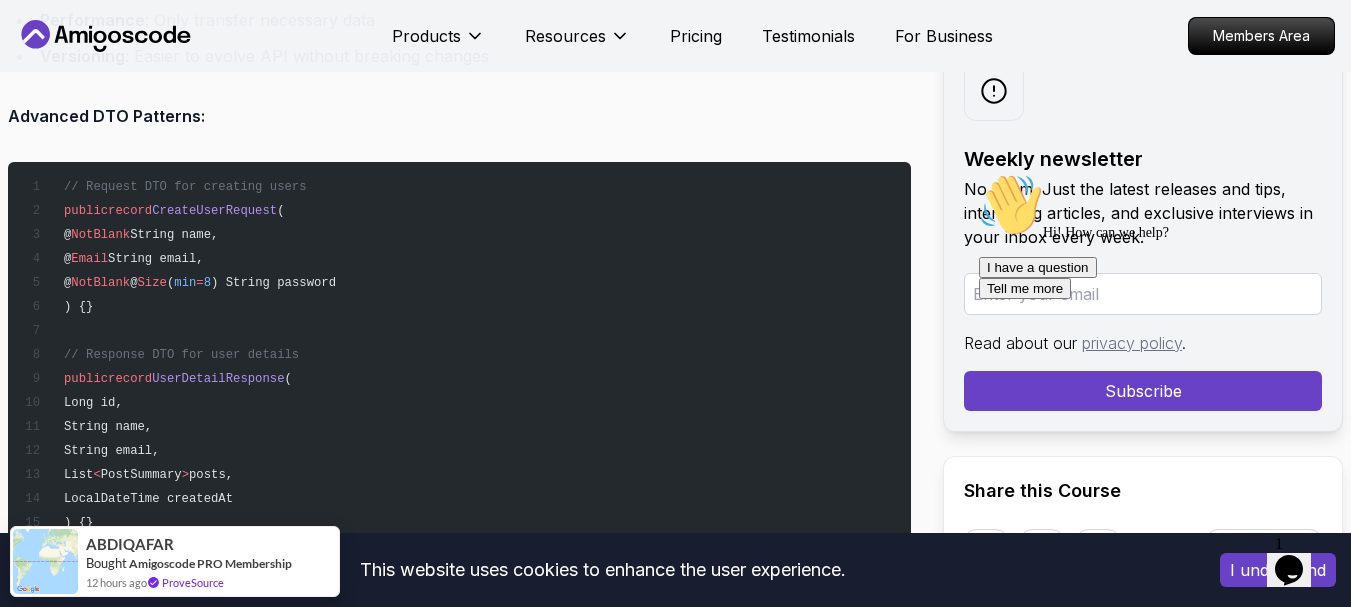 scroll, scrollTop: 6311, scrollLeft: 0, axis: vertical 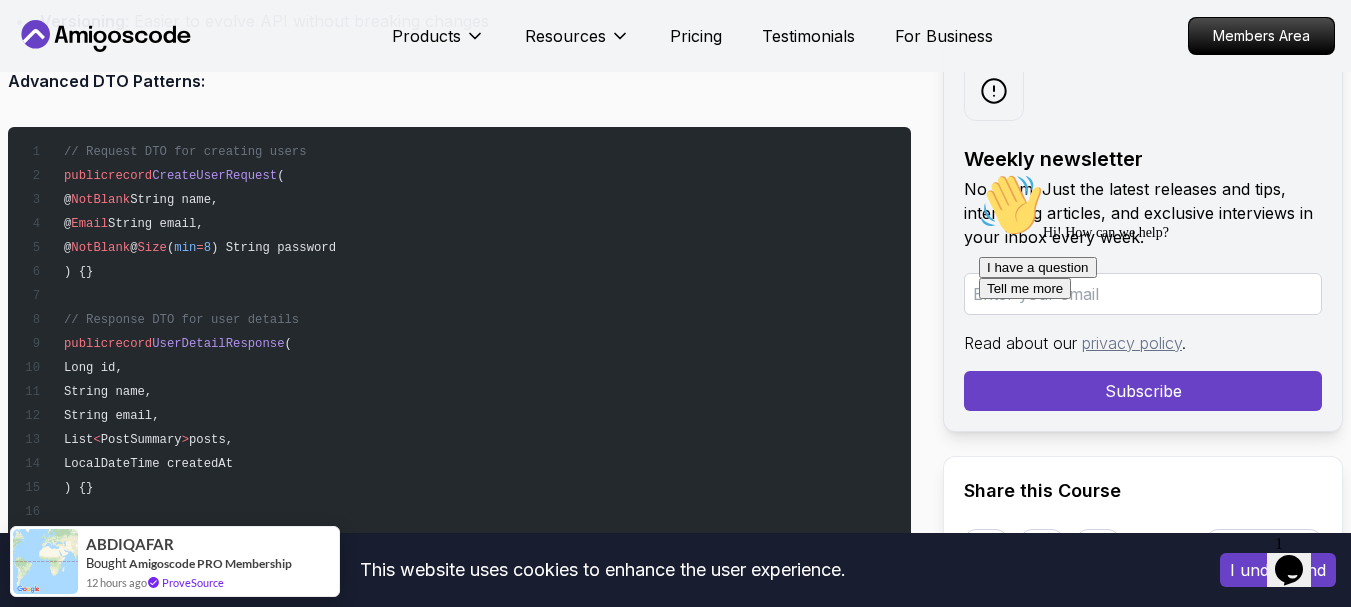 drag, startPoint x: 159, startPoint y: 343, endPoint x: 360, endPoint y: 455, distance: 230.09781 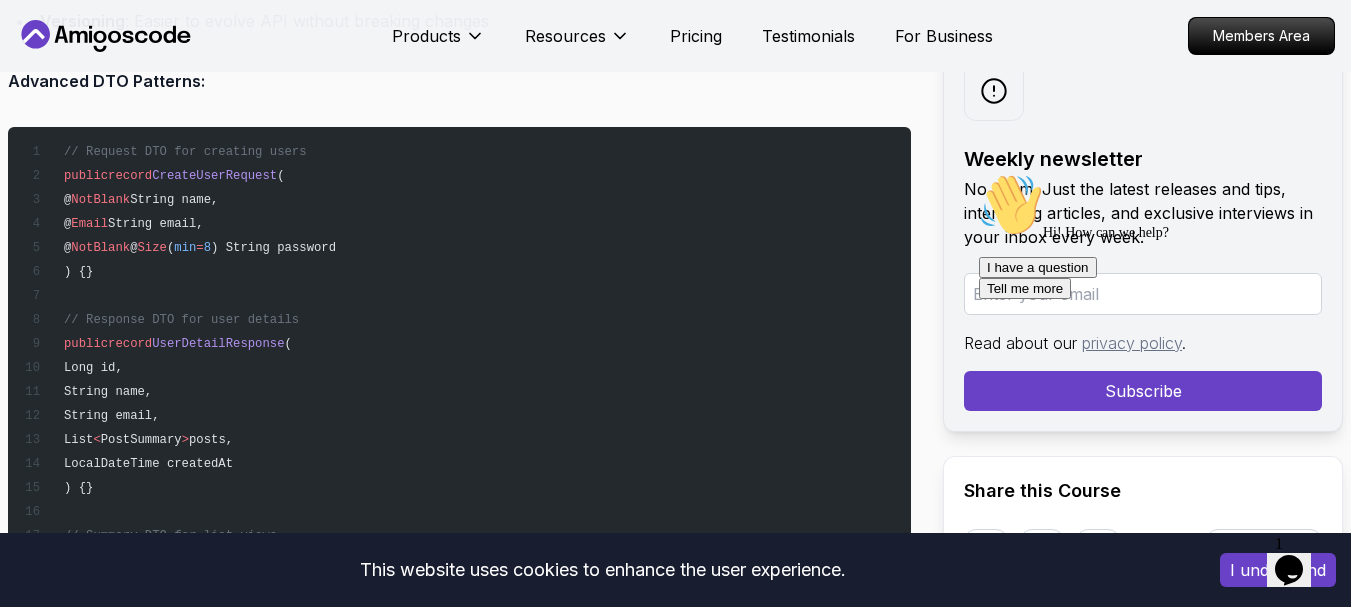 click on "// Request DTO for creating users
public  record  CreateUserRequest (
@ NotBlank  String name,
@ Email  String email,
@ NotBlank  @ Size ( min  =  8 ) String password
) {}
// Response DTO for user details
public  record  UserDetailResponse (
Long id,
String name,
String email,
List<PostSummary> posts,
LocalDateTime createdAt
) {}
// Summary DTO for list views
public  record  UserSummaryResponse (
Long id,
String name,
String email
) {}" at bounding box center [459, 403] 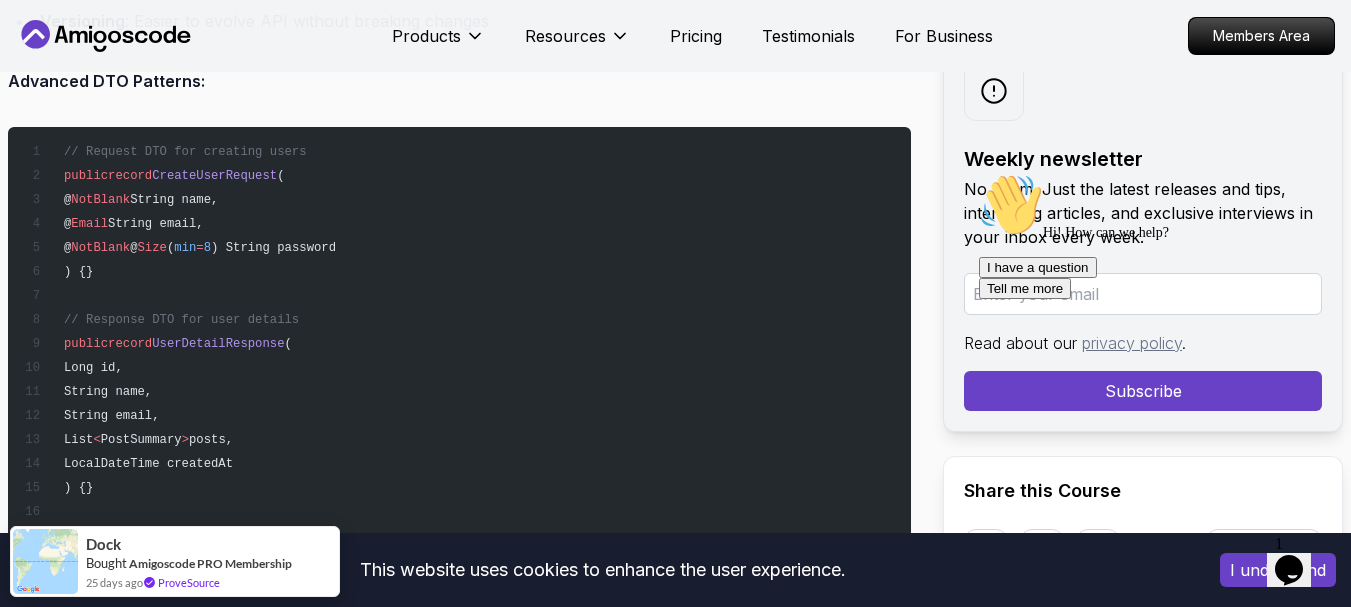 click on "// Request DTO for creating users
public  record  CreateUserRequest (
@ NotBlank  String name,
@ Email  String email,
@ NotBlank  @ Size ( min  =  8 ) String password
) {}
// Response DTO for user details
public  record  UserDetailResponse (
Long id,
String name,
String email,
List<PostSummary> posts,
LocalDateTime createdAt
) {}
// Summary DTO for list views
public  record  UserSummaryResponse (
Long id,
String name,
String email
) {}" at bounding box center (459, 403) 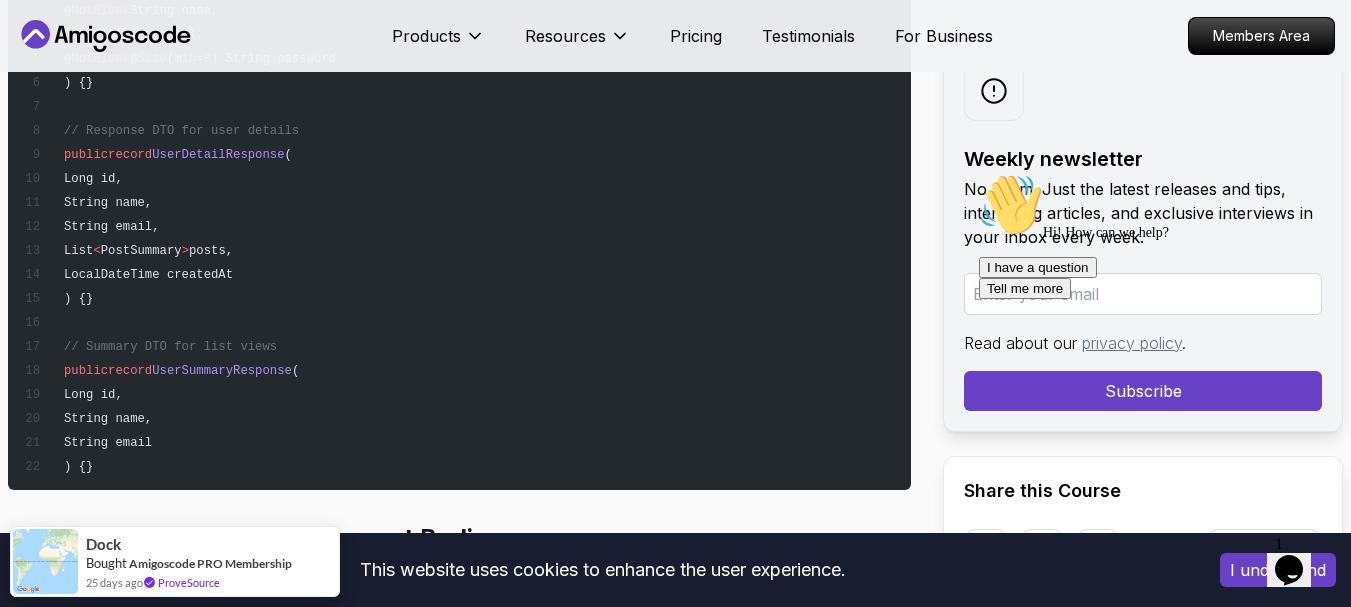 scroll, scrollTop: 6511, scrollLeft: 0, axis: vertical 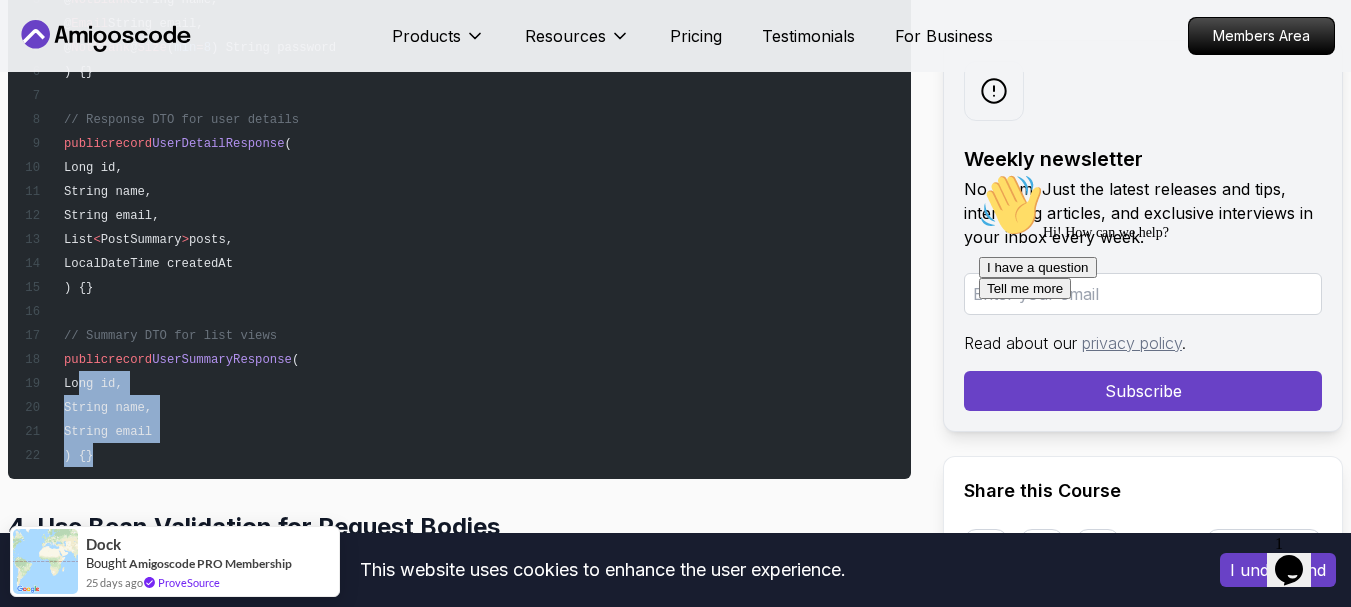 drag, startPoint x: 86, startPoint y: 392, endPoint x: 300, endPoint y: 445, distance: 220.46542 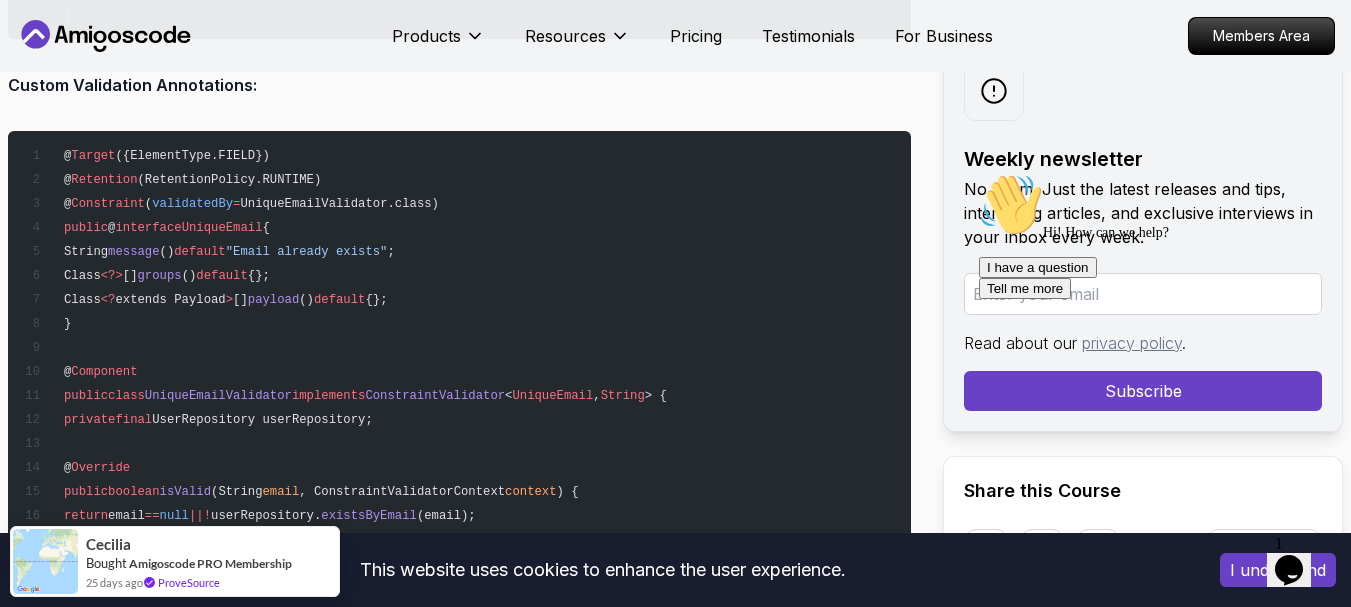 scroll, scrollTop: 8111, scrollLeft: 0, axis: vertical 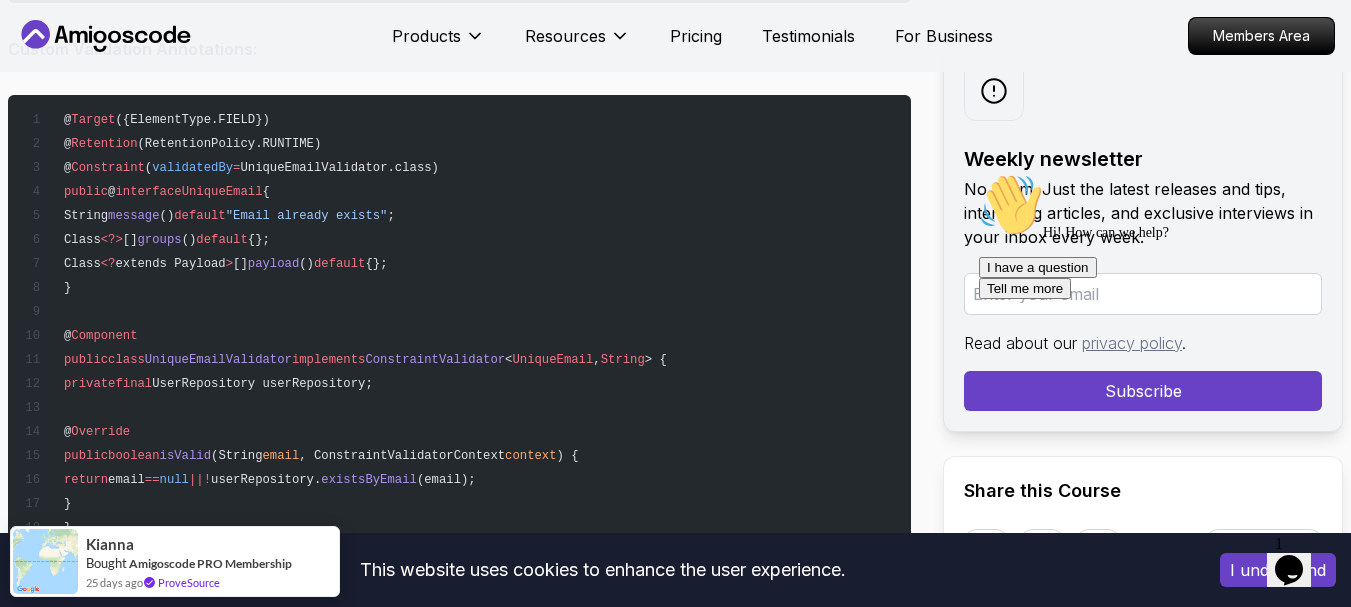drag, startPoint x: 24, startPoint y: 165, endPoint x: 427, endPoint y: 156, distance: 403.1005 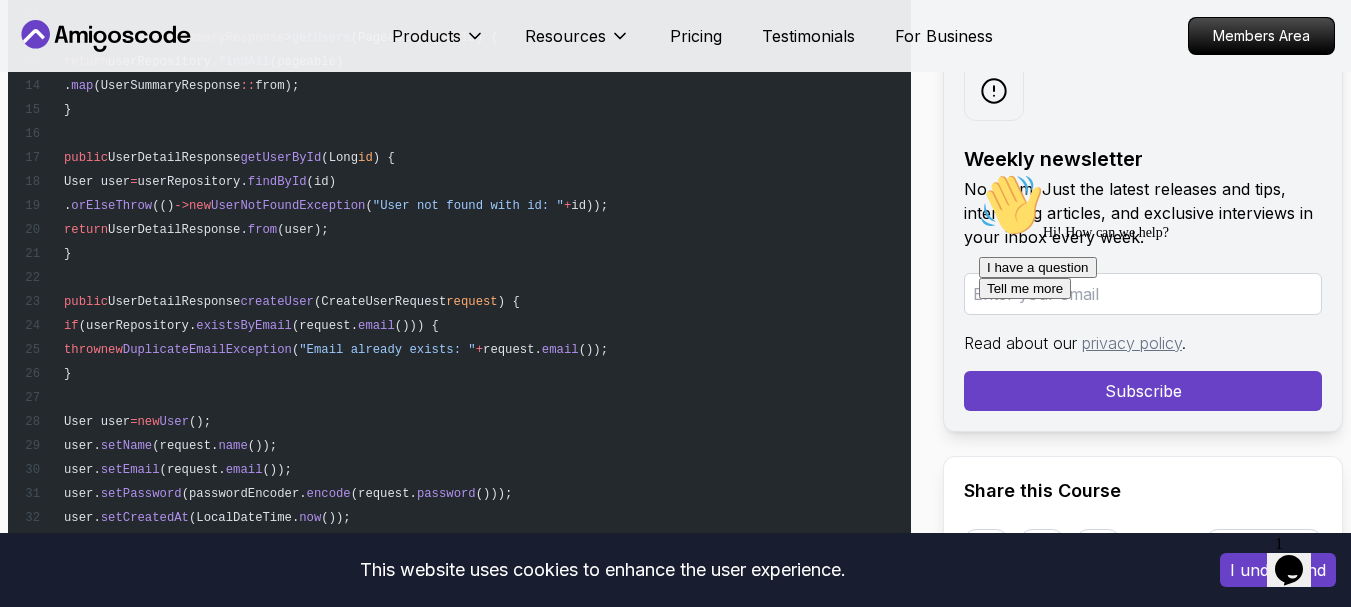 scroll, scrollTop: 11011, scrollLeft: 0, axis: vertical 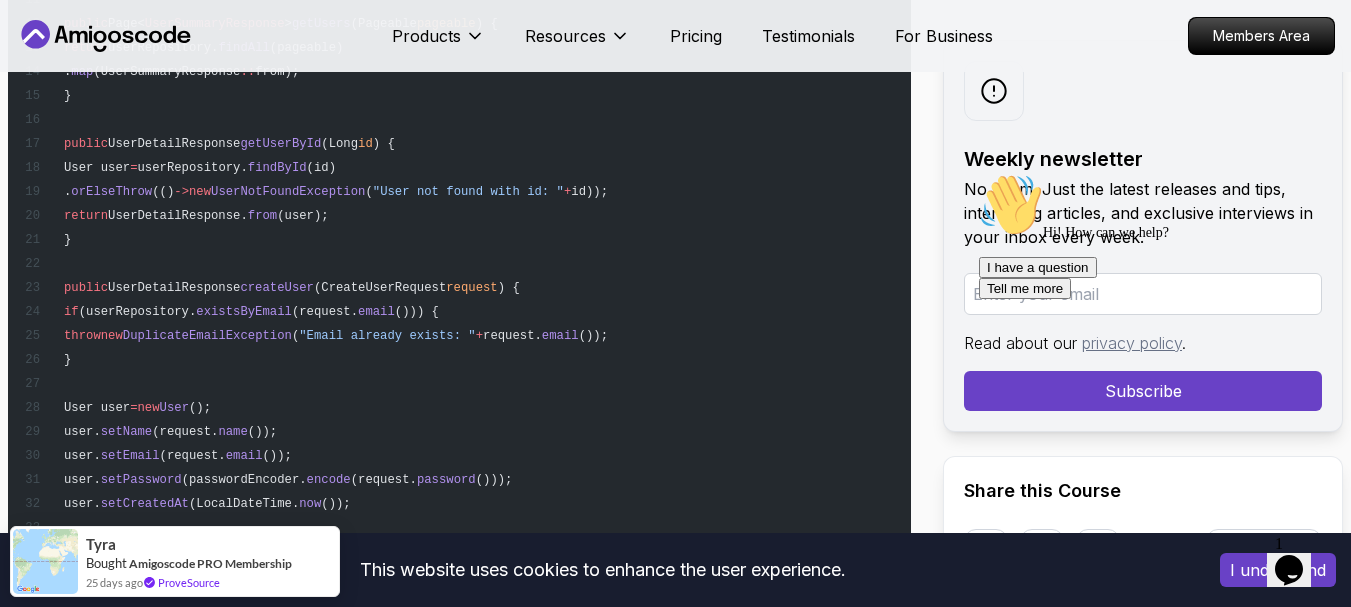 click on "UserDetailResponse" at bounding box center (174, 144) 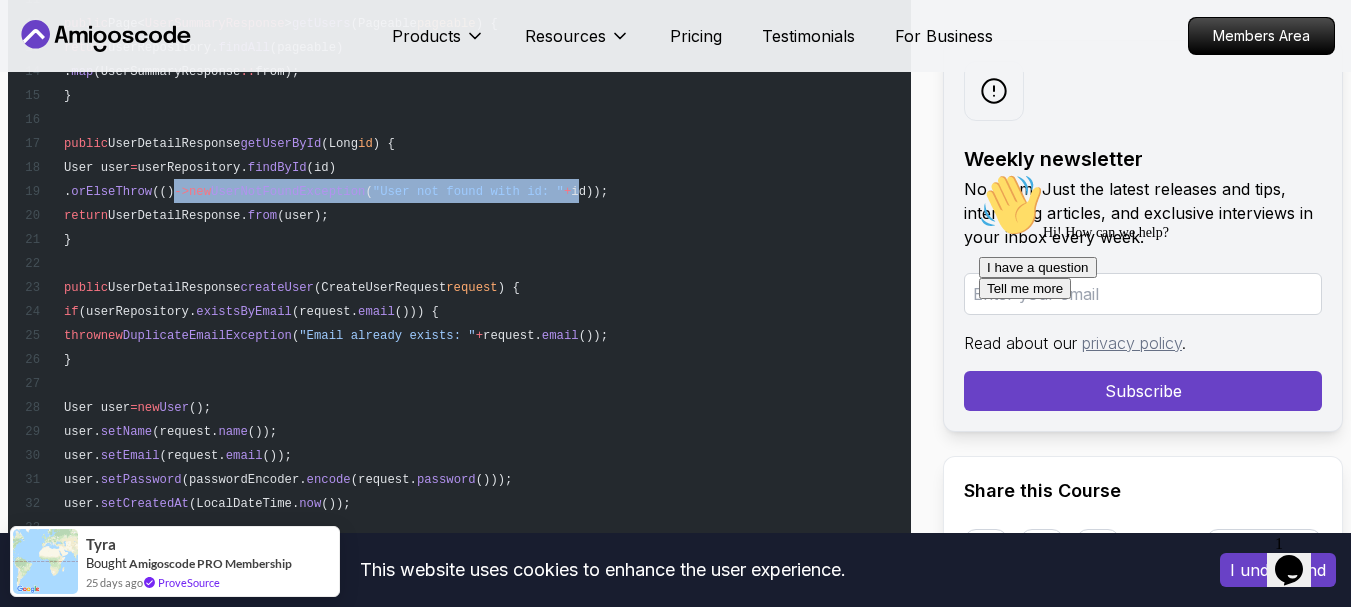 drag, startPoint x: 255, startPoint y: 185, endPoint x: 642, endPoint y: 180, distance: 387.0323 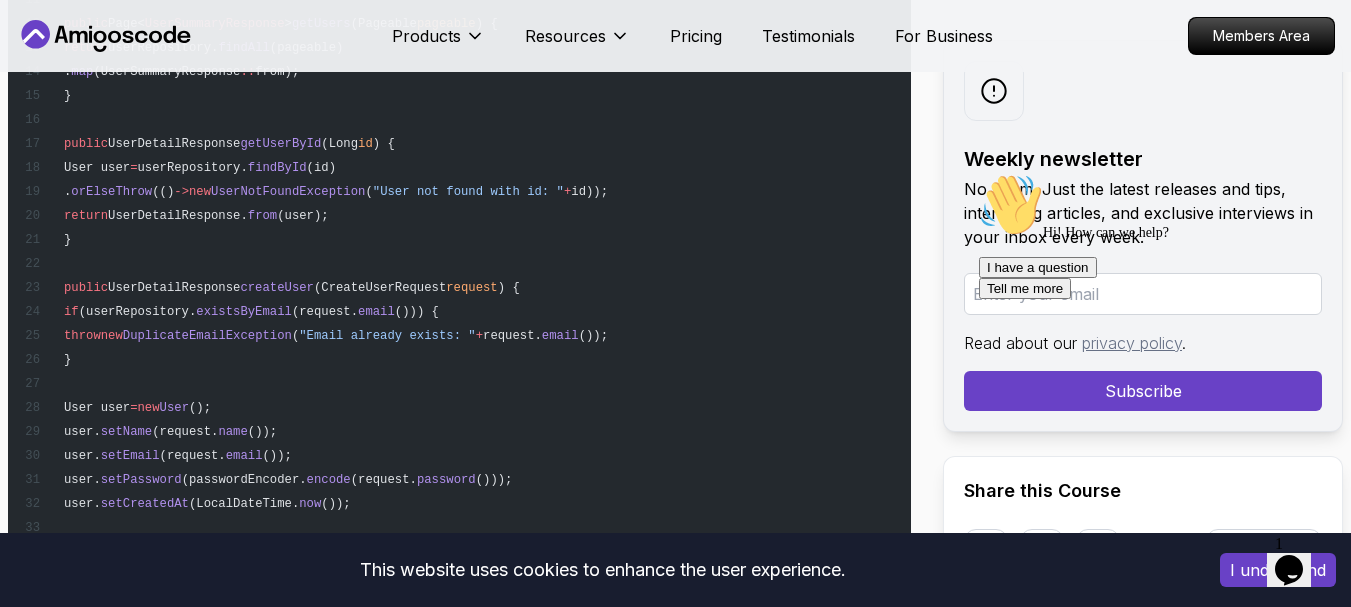 click on "@ Service
@ Transactional
public  class  UserService  {
private  final  UserRepository userRepository;
private  final  PasswordEncoder passwordEncoder;
public  UserService (UserRepository  userRepository , PasswordEncoder  passwordEncoder ) {
this .userRepository  =  userRepository;
this .passwordEncoder  =  passwordEncoder;
}
public  Page<UserSummaryResponse>  getUsers (Pageable  pageable ) {
return  userRepository. findAll (pageable)
. map (UserSummaryResponse :: from);
}
public  UserDetailResponse  getUserById (Long  id ) {
User user  =  userRepository. findById (id)
. orElseThrow (()  ->  new  UserNotFoundException ( "User not found with id: "  +  id));
return  UserDetailResponse. from (user);
}
public  UserDetailResponse  createUser (CreateUserRequest  request ) {
if  (userRepository. existsByEmail (request. email ())) {
new (" at bounding box center [459, 419] 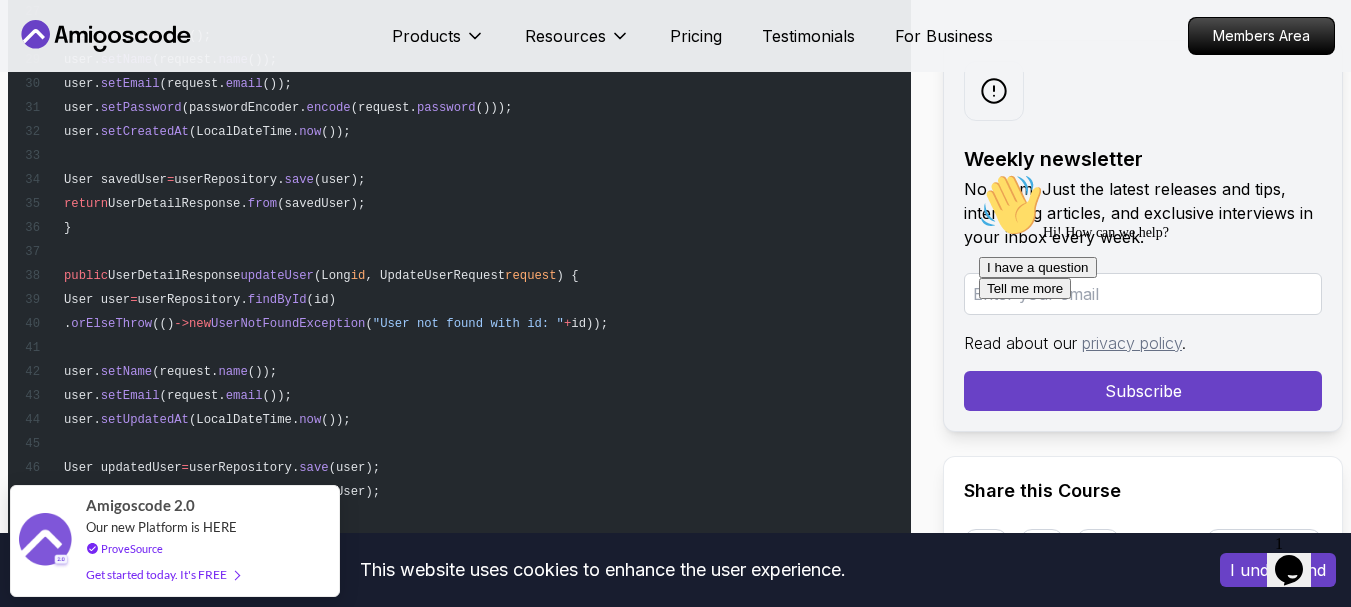 scroll, scrollTop: 11411, scrollLeft: 0, axis: vertical 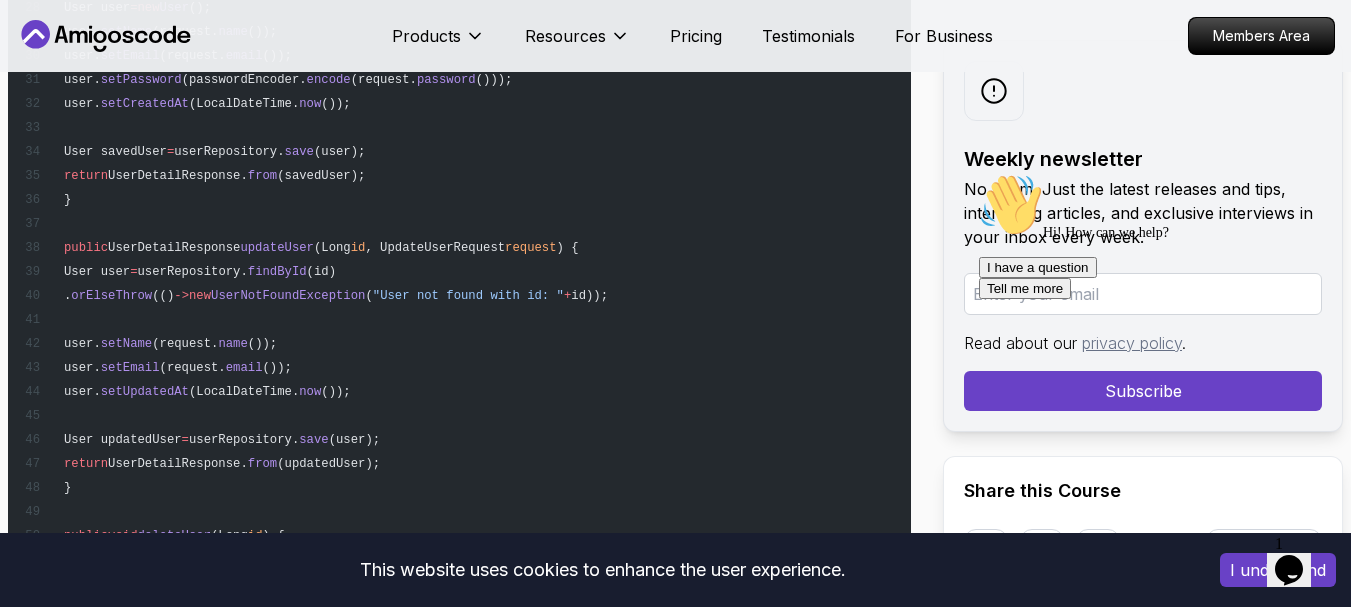 click on "@ Service
@ Transactional
public  class  UserService  {
private  final  UserRepository userRepository;
private  final  PasswordEncoder passwordEncoder;
public  UserService (UserRepository  userRepository , PasswordEncoder  passwordEncoder ) {
this .userRepository  =  userRepository;
this .passwordEncoder  =  passwordEncoder;
}
public  Page<UserSummaryResponse>  getUsers (Pageable  pageable ) {
return  userRepository. findAll (pageable)
. map (UserSummaryResponse :: from);
}
public  UserDetailResponse  getUserById (Long  id ) {
User user  =  userRepository. findById (id)
. orElseThrow (()  ->  new  UserNotFoundException ( "User not found with id: "  +  id));
return  UserDetailResponse. from (user);
}
public  UserDetailResponse  createUser (CreateUserRequest  request ) {
if  (userRepository. existsByEmail (request. email ())) {
new (" at bounding box center [459, 19] 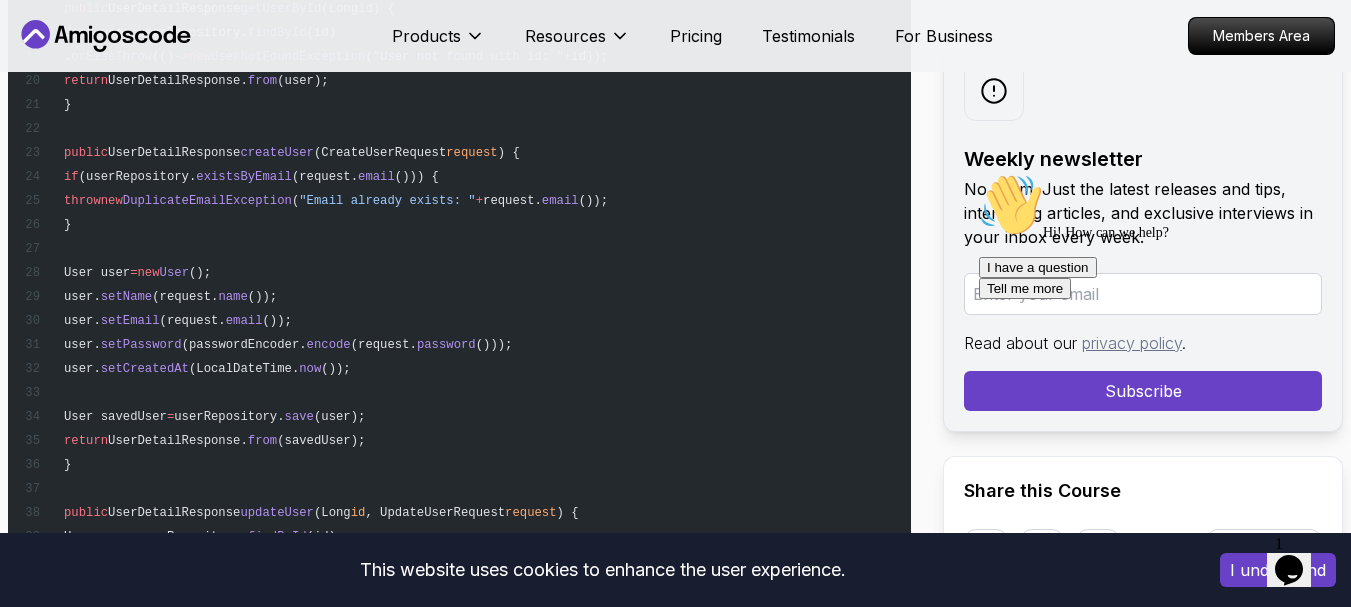 scroll, scrollTop: 11111, scrollLeft: 0, axis: vertical 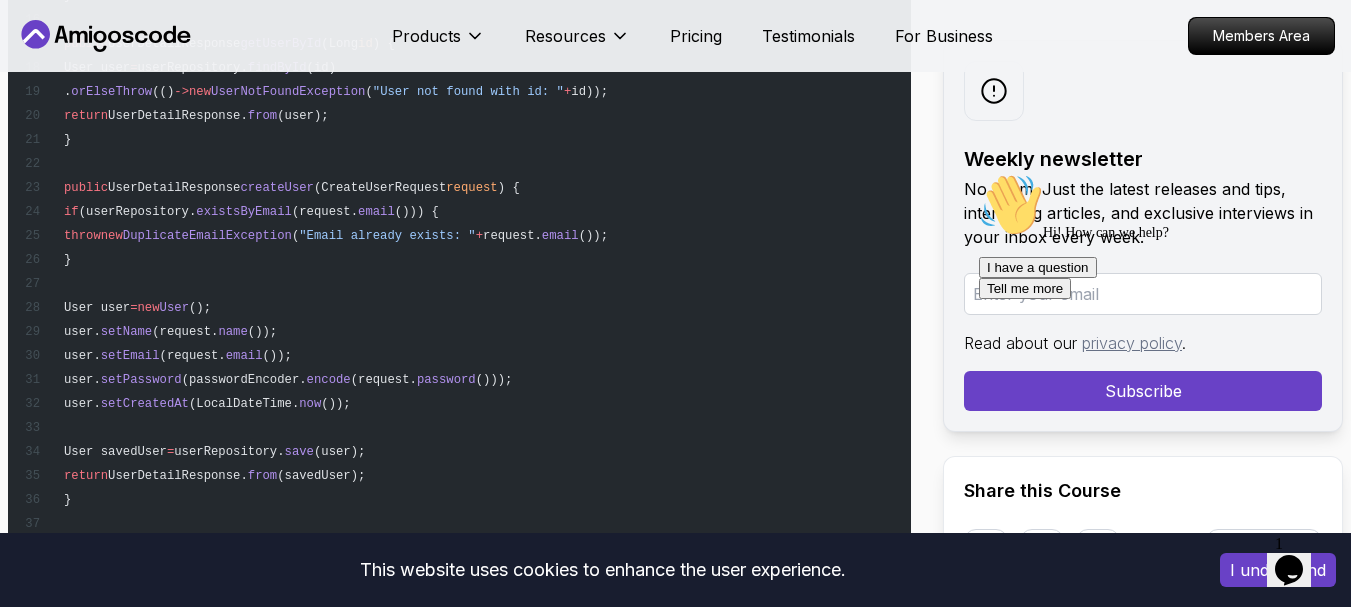 drag, startPoint x: 119, startPoint y: 210, endPoint x: 132, endPoint y: 254, distance: 45.88028 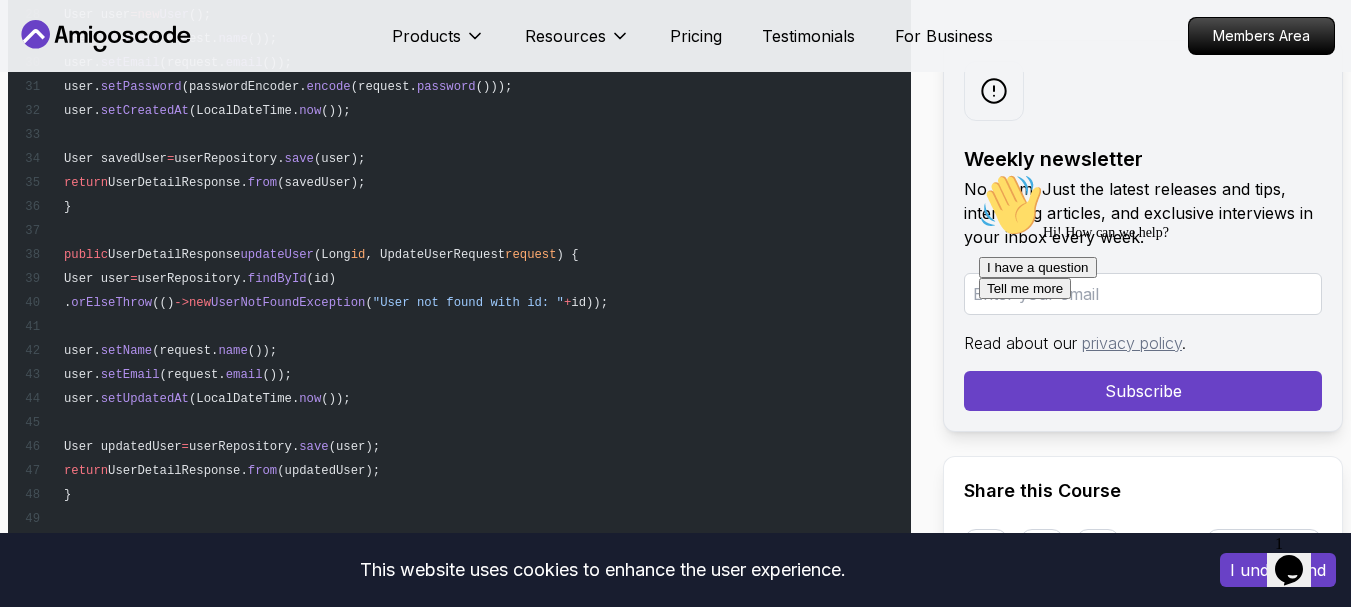 scroll, scrollTop: 11611, scrollLeft: 0, axis: vertical 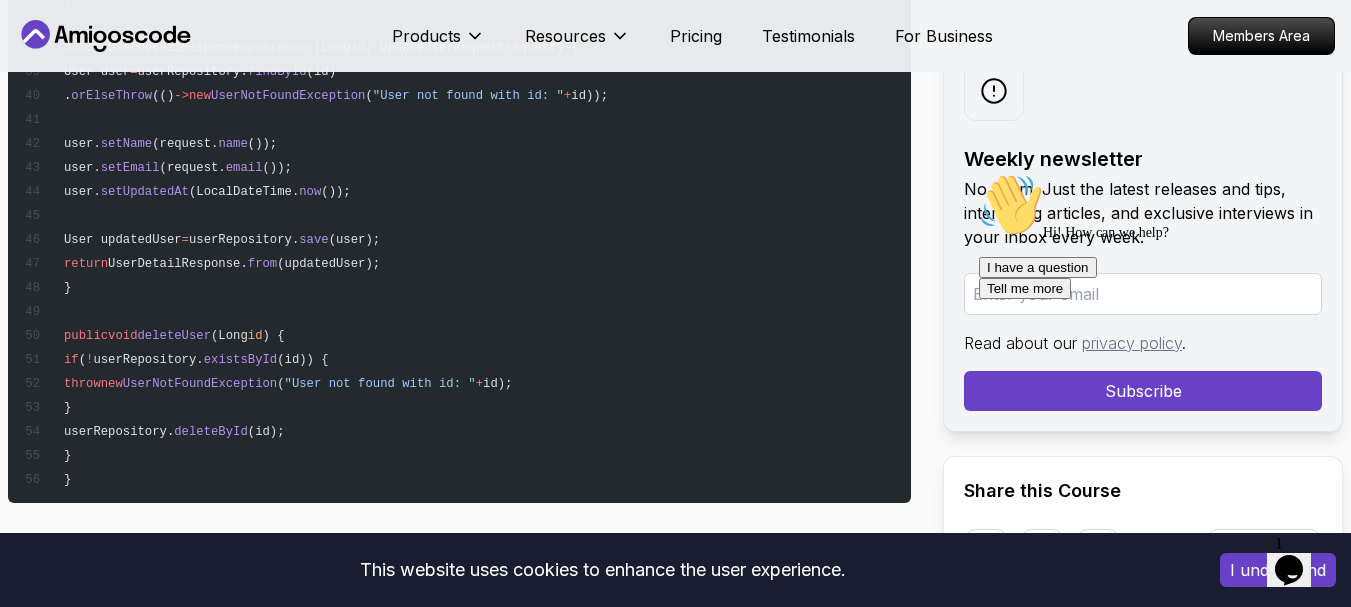 click on "@ Service
@ Transactional
public  class  UserService  {
private  final  UserRepository userRepository;
private  final  PasswordEncoder passwordEncoder;
public  UserService (UserRepository  userRepository , PasswordEncoder  passwordEncoder ) {
this .userRepository  =  userRepository;
this .passwordEncoder  =  passwordEncoder;
}
public  Page<UserSummaryResponse>  getUsers (Pageable  pageable ) {
return  userRepository. findAll (pageable)
. map (UserSummaryResponse :: from);
}
public  UserDetailResponse  getUserById (Long  id ) {
User user  =  userRepository. findById (id)
. orElseThrow (()  ->  new  UserNotFoundException ( "User not found with id: "  +  id));
return  UserDetailResponse. from (user);
}
public  UserDetailResponse  createUser (CreateUserRequest  request ) {
if  (userRepository. existsByEmail (request. email ())) {
new (" at bounding box center [459, -181] 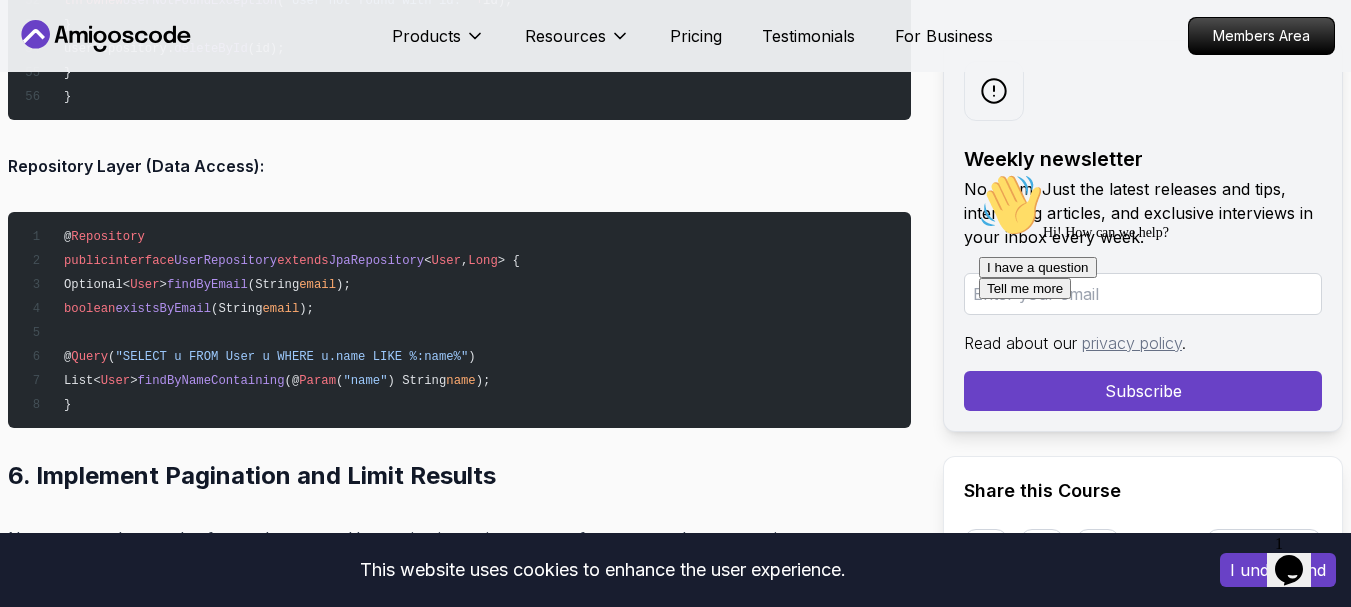 scroll, scrollTop: 12011, scrollLeft: 0, axis: vertical 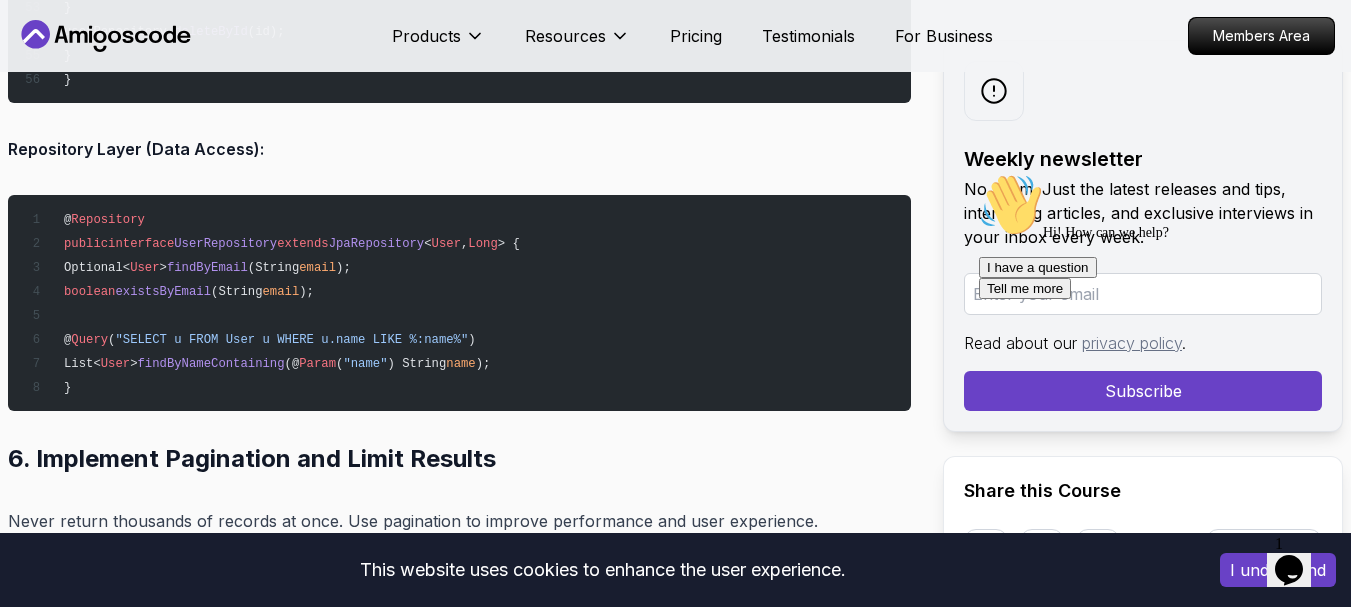 click on "@ Repository
public  interface  UserRepository  extends  JpaRepository < User ,  Long > {
Optional< User >  findByEmail (String  email );
boolean  existsByEmail (String  email );
@ Query ( "SELECT u FROM User u WHERE u.name LIKE %:name%" )
List< User >  findByNameContaining (@ Param ( "name" ) String  name );
}" at bounding box center [459, 303] 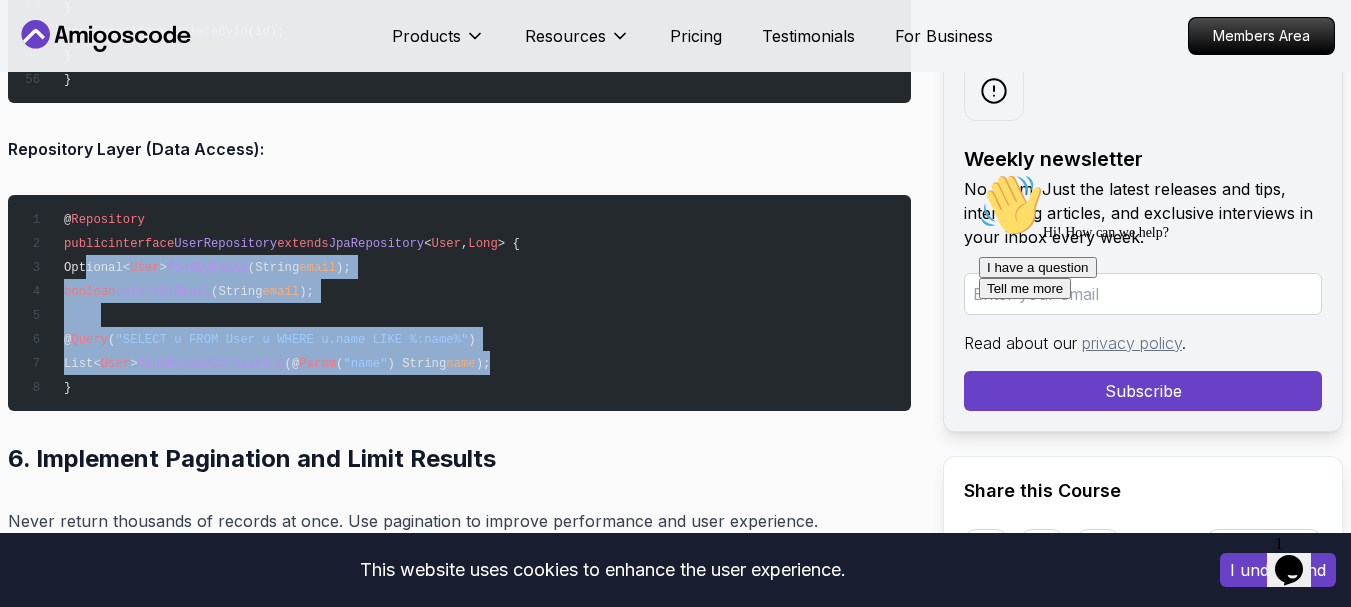 drag, startPoint x: 85, startPoint y: 259, endPoint x: 559, endPoint y: 359, distance: 484.4337 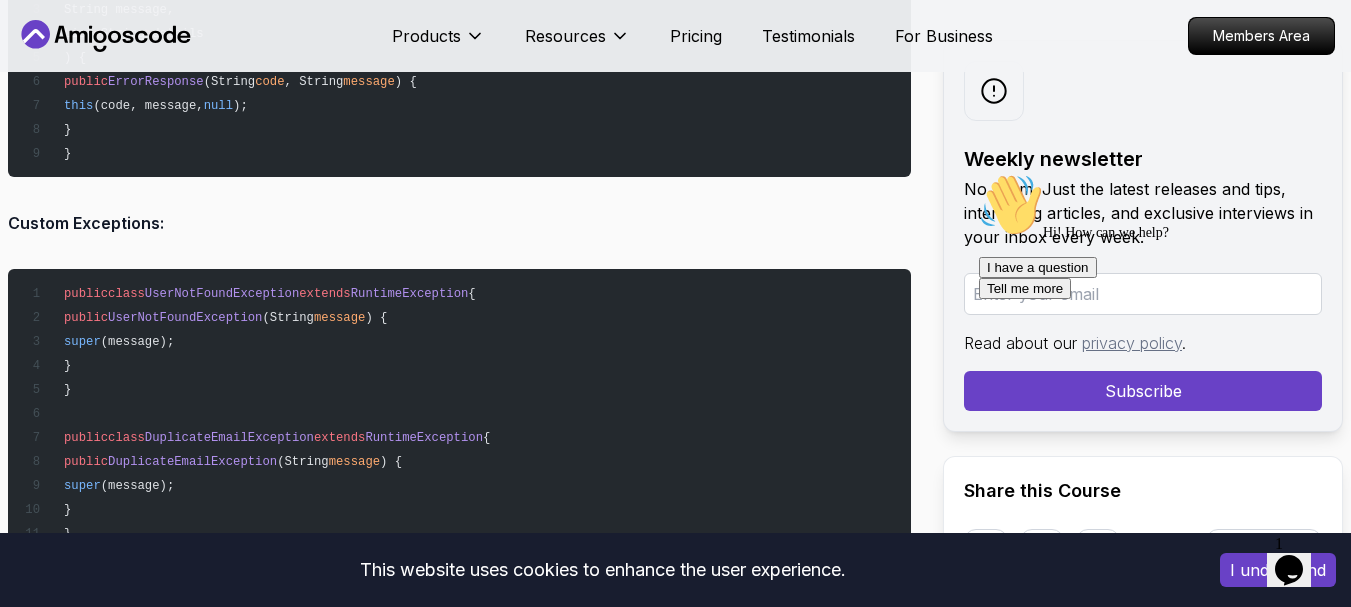 scroll, scrollTop: 16011, scrollLeft: 0, axis: vertical 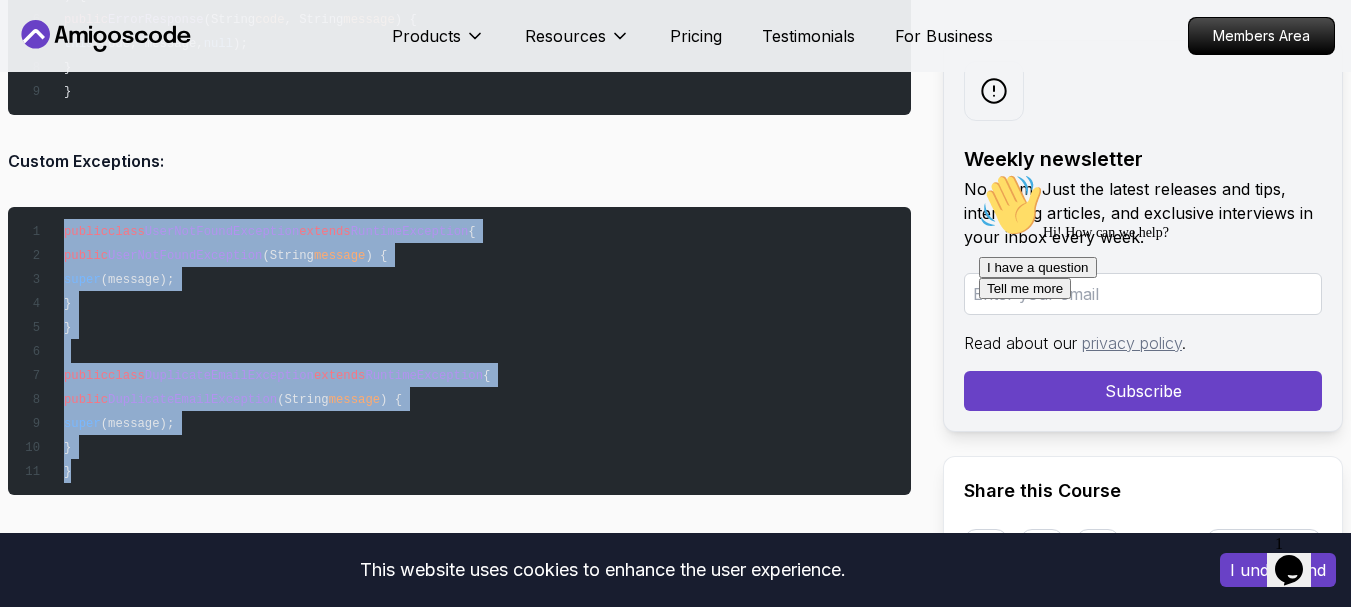 drag, startPoint x: 56, startPoint y: 224, endPoint x: 165, endPoint y: 472, distance: 270.89667 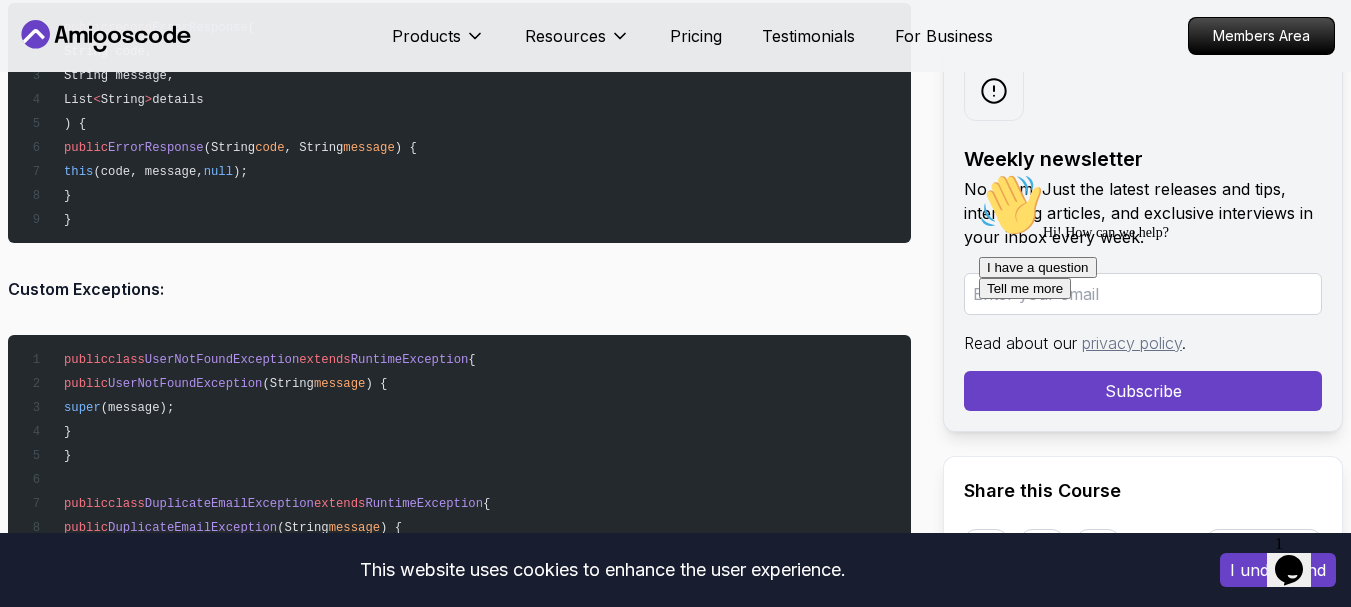 scroll, scrollTop: 15911, scrollLeft: 0, axis: vertical 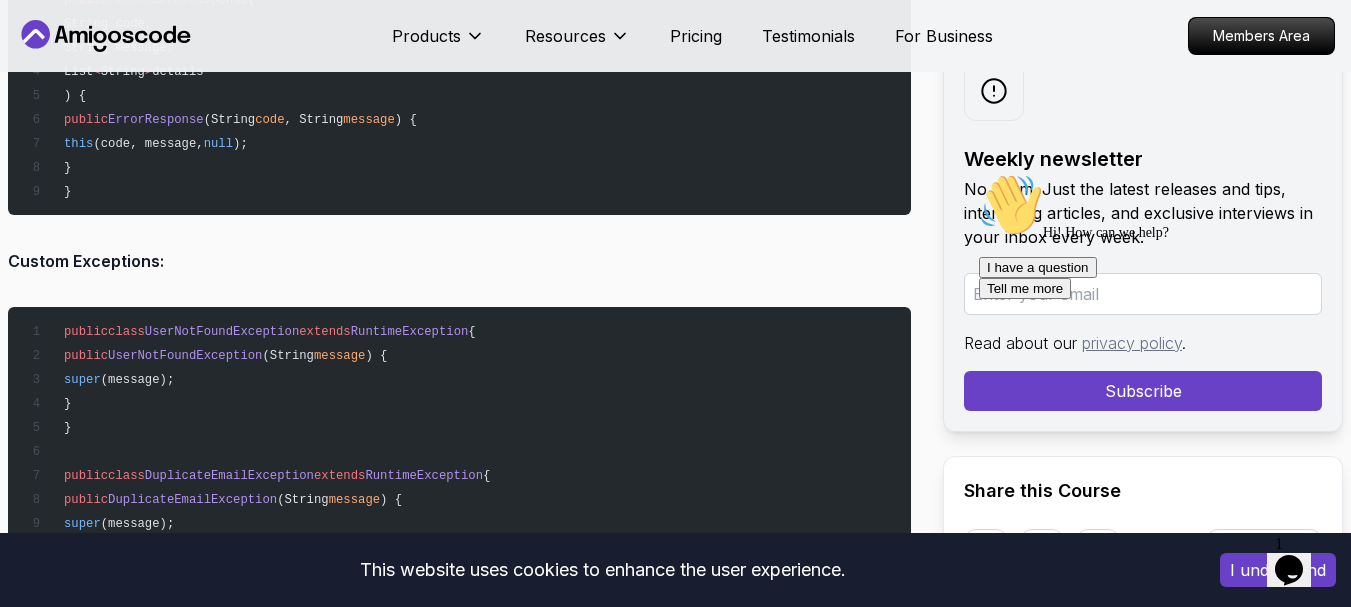 drag, startPoint x: 87, startPoint y: 358, endPoint x: 124, endPoint y: 399, distance: 55.226807 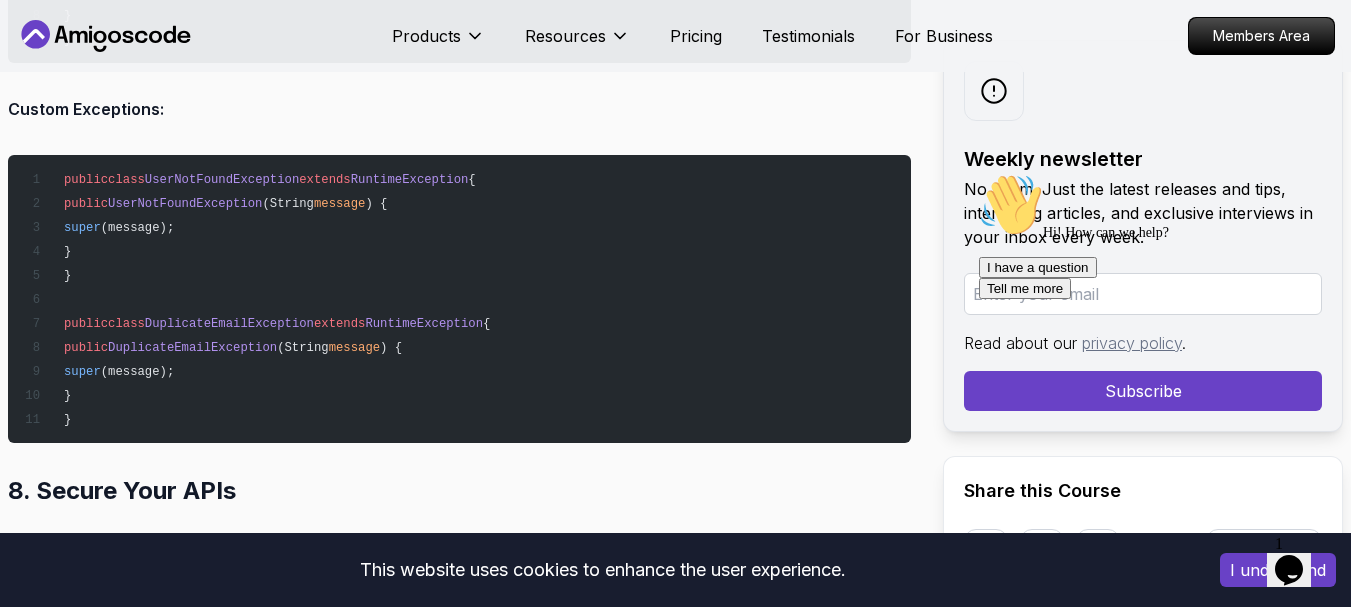 scroll, scrollTop: 16111, scrollLeft: 0, axis: vertical 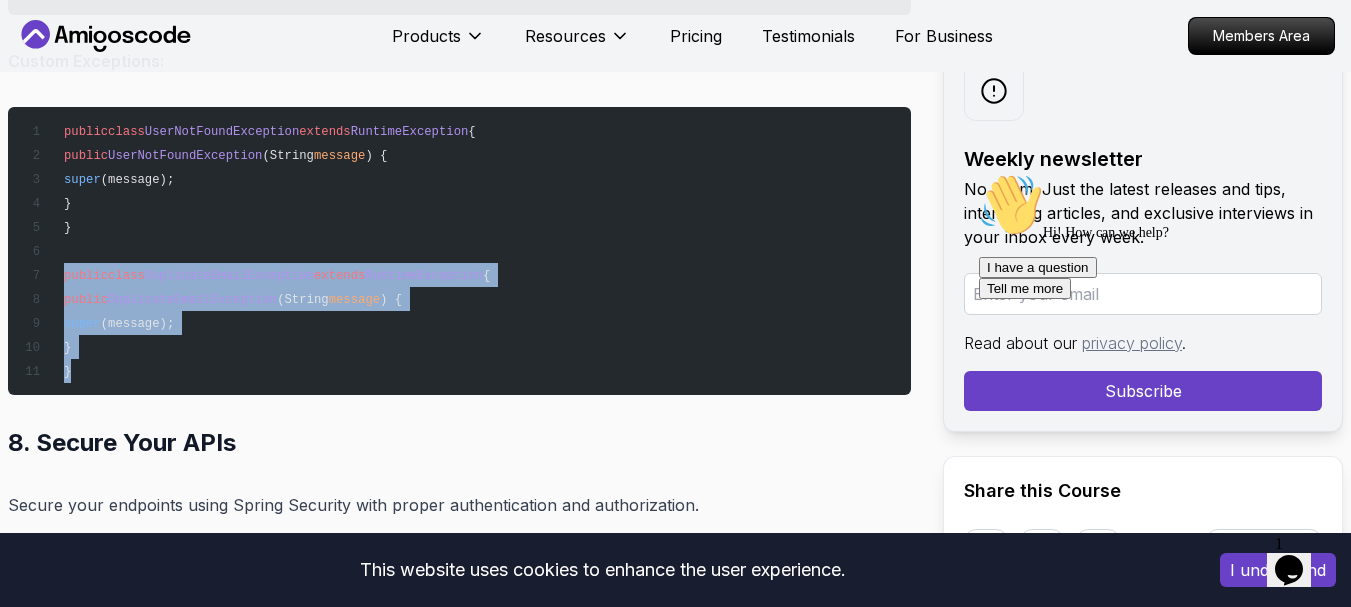 drag, startPoint x: 52, startPoint y: 270, endPoint x: 109, endPoint y: 366, distance: 111.64677 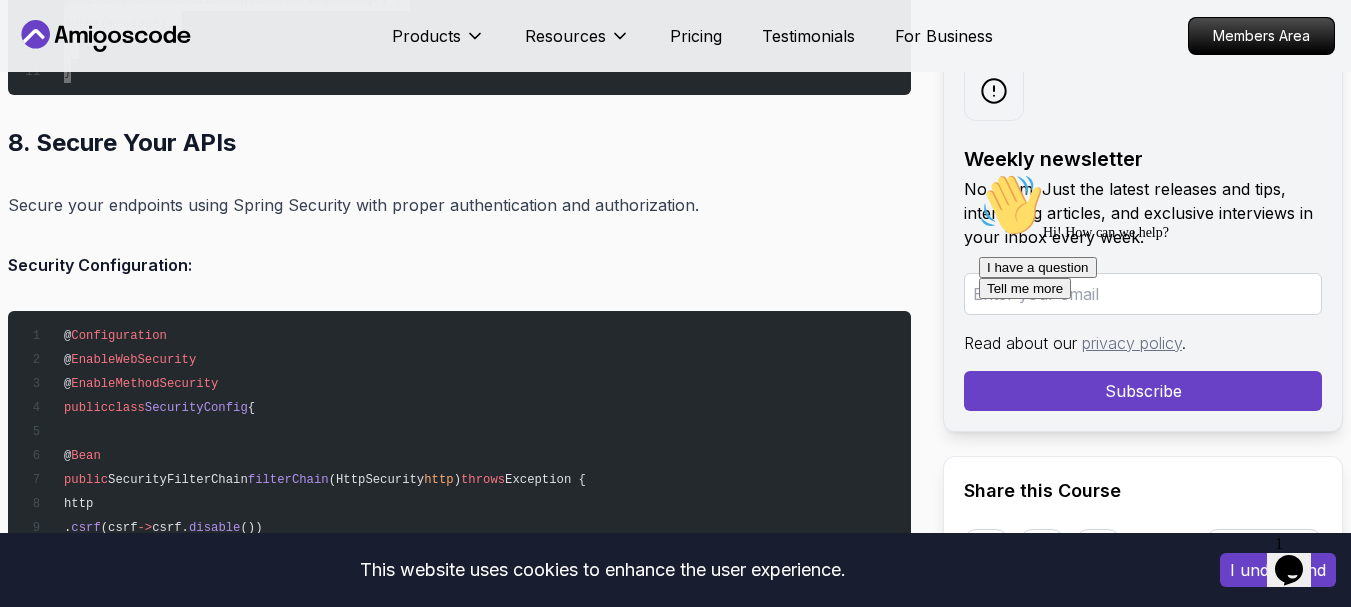 scroll, scrollTop: 16511, scrollLeft: 0, axis: vertical 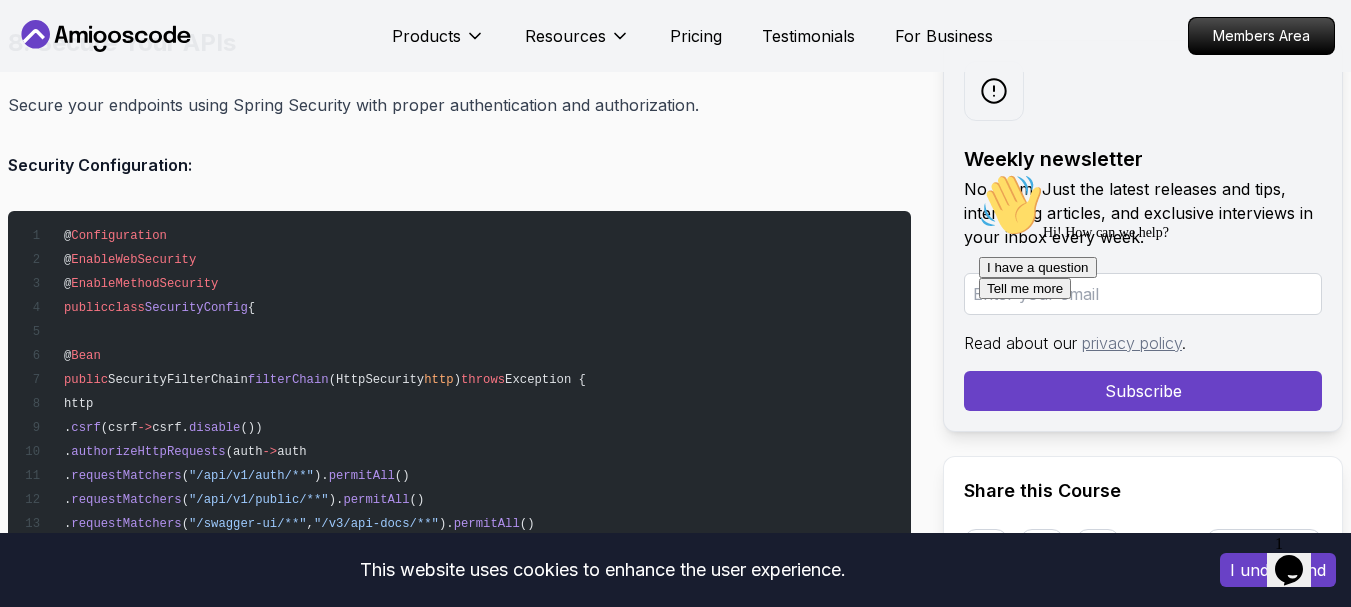 click on "@ Configuration
@ EnableWebSecurity
@ EnableMethodSecurity
public  class  SecurityConfig  {
@ Bean
public  SecurityFilterChain  filterChain (HttpSecurity  http )  throws  Exception {
http
. csrf (csrf  ->  csrf. disable ())
. authorizeHttpRequests (auth  ->  auth
. requestMatchers ( "/api/v1/auth/**" ). permitAll ()
. requestMatchers ( "/api/v1/public/**" ). permitAll ()
. requestMatchers ( "/swagger-ui/**" ,  "/v3/api-docs/**" ). permitAll ()
. requestMatchers ( "/api/v1/admin/**" ). hasRole ( "ADMIN" )
. anyRequest (). authenticated ()
)
. sessionManagement (session  ->  session
. sessionCreationPolicy (SessionCreationPolicy.STATELESS)
)
. addFilterBefore (jwtAuthenticationFilter, UsernamePasswordAuthenticationFilter.class)
. exceptionHandling (ex  ->  ex
( new ())
(" at bounding box center [459, 619] 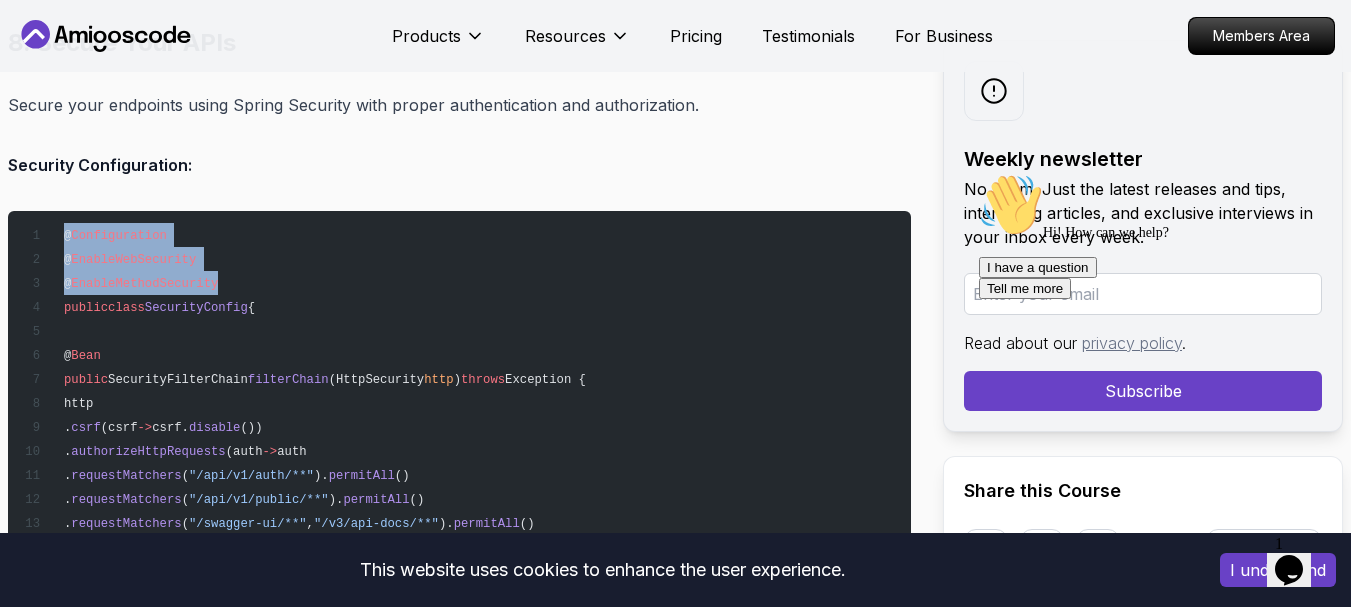 drag, startPoint x: 60, startPoint y: 232, endPoint x: 227, endPoint y: 278, distance: 173.21951 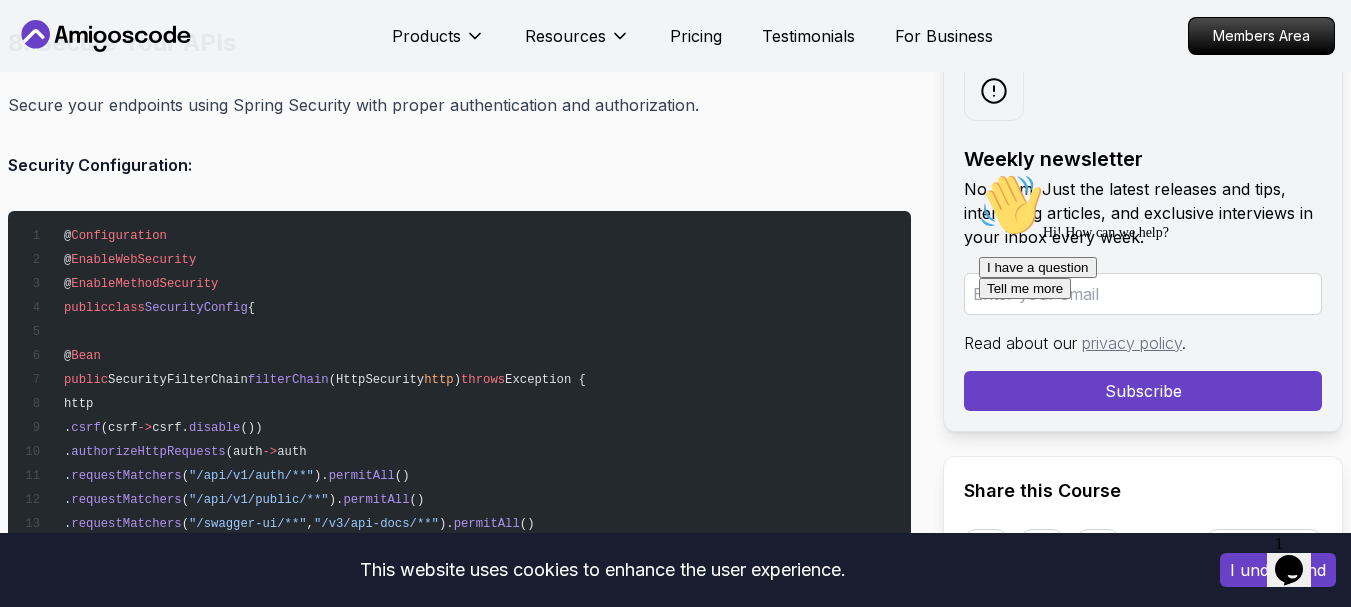 drag, startPoint x: 647, startPoint y: 296, endPoint x: 648, endPoint y: 308, distance: 12.0415945 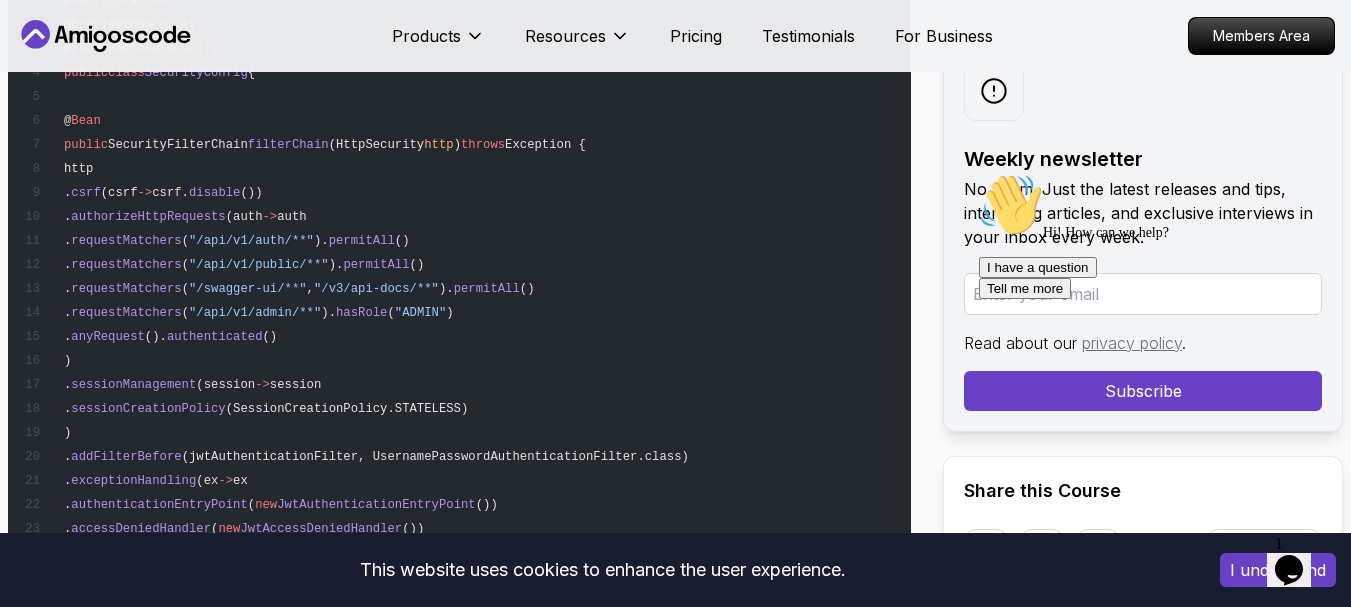 scroll, scrollTop: 16711, scrollLeft: 0, axis: vertical 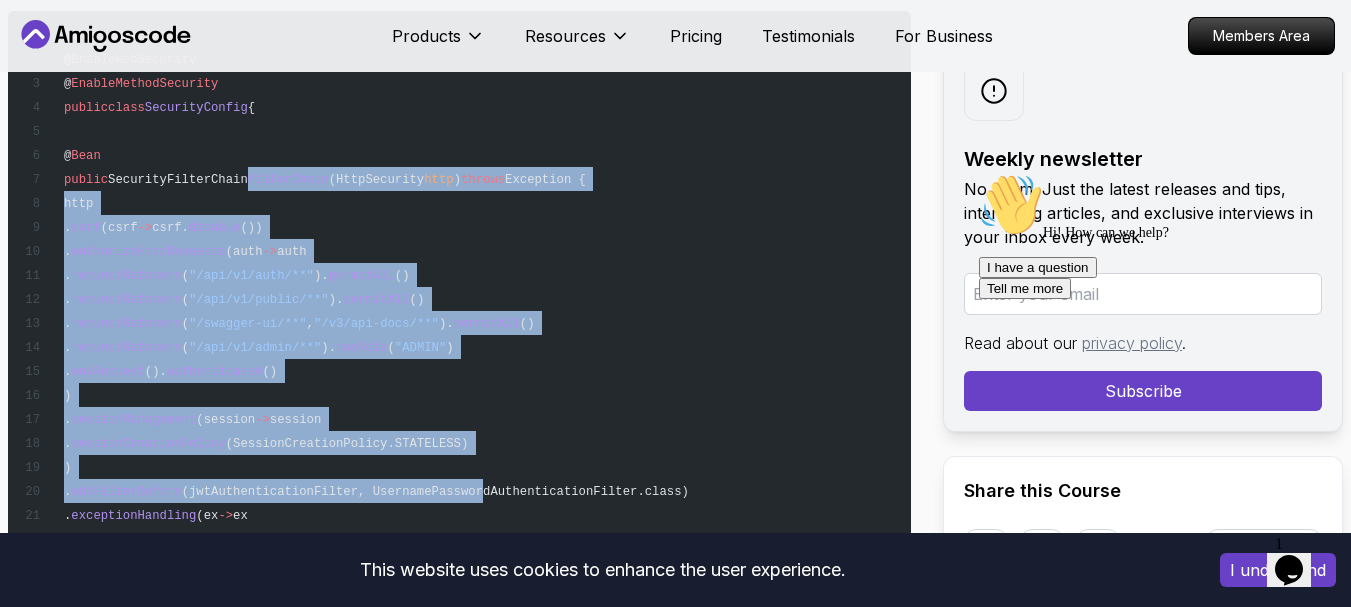 drag, startPoint x: 275, startPoint y: 178, endPoint x: 528, endPoint y: 492, distance: 403.2431 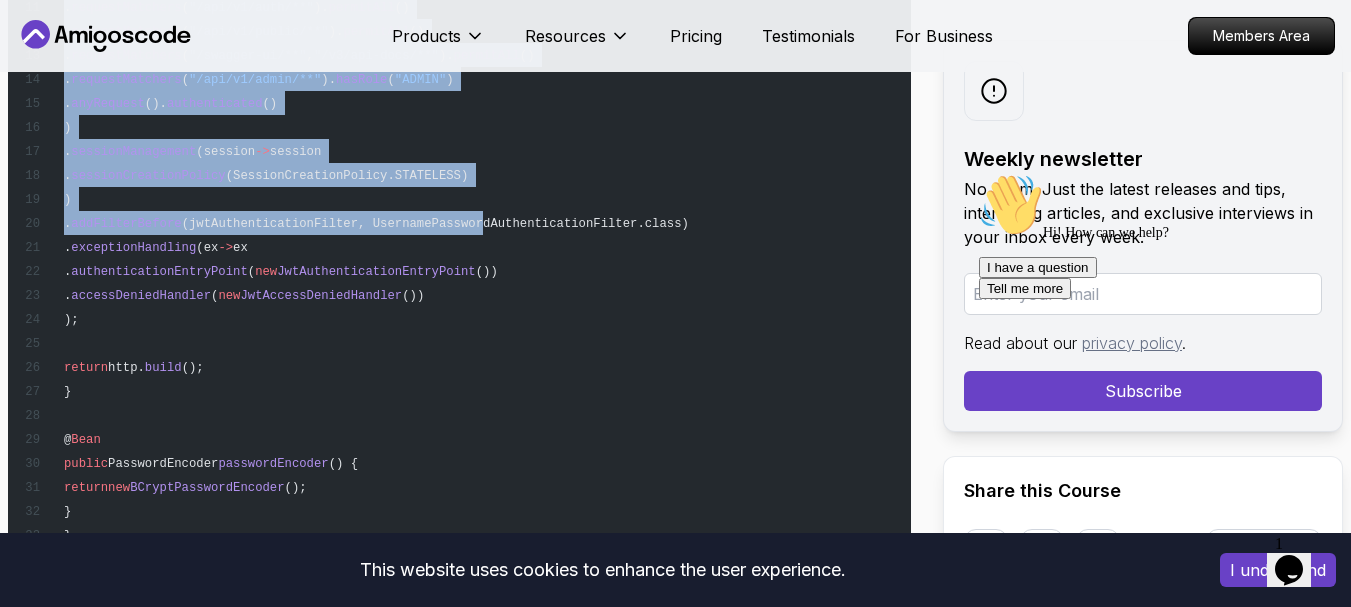 scroll, scrollTop: 17011, scrollLeft: 0, axis: vertical 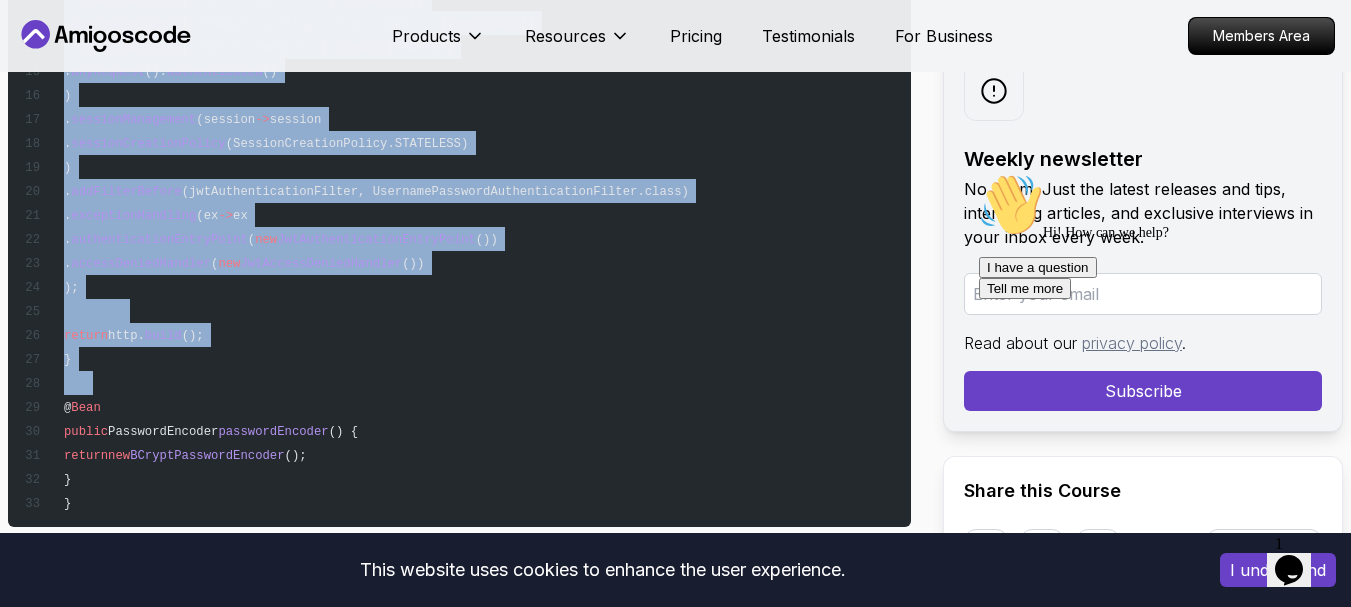click on "@ Configuration
@ EnableWebSecurity
@ EnableMethodSecurity
public  class  SecurityConfig  {
@ Bean
public  SecurityFilterChain  filterChain (HttpSecurity  http )  throws  Exception {
http
. csrf (csrf  ->  csrf. disable ())
. authorizeHttpRequests (auth  ->  auth
. requestMatchers ( "/api/v1/auth/**" ). permitAll ()
. requestMatchers ( "/api/v1/public/**" ). permitAll ()
. requestMatchers ( "/swagger-ui/**" ,  "/v3/api-docs/**" ). permitAll ()
. requestMatchers ( "/api/v1/admin/**" ). hasRole ( "ADMIN" )
. anyRequest (). authenticated ()
)
. sessionManagement (session  ->  session
. sessionCreationPolicy (SessionCreationPolicy.STATELESS)
)
. addFilterBefore (jwtAuthenticationFilter, UsernamePasswordAuthenticationFilter.class)
. exceptionHandling (ex  ->  ex
( new ())
(" at bounding box center (459, 119) 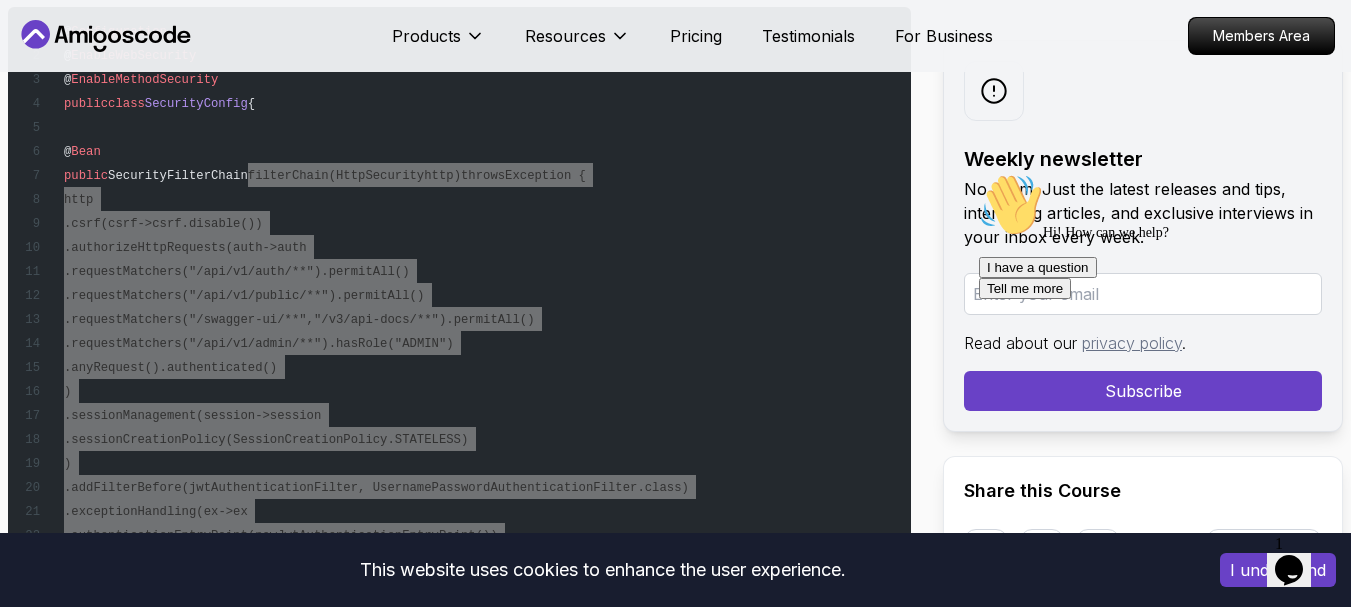 scroll, scrollTop: 16711, scrollLeft: 0, axis: vertical 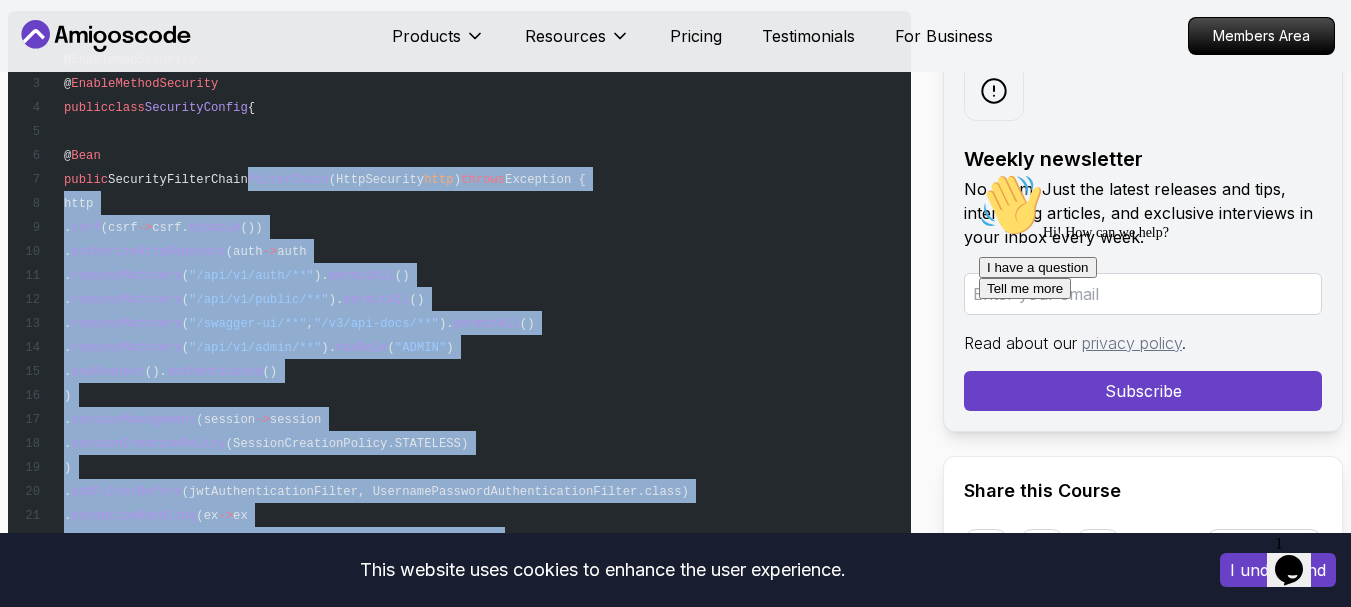 click on "@ Configuration
@ EnableWebSecurity
@ EnableMethodSecurity
public  class  SecurityConfig  {
@ Bean
public  SecurityFilterChain  filterChain (HttpSecurity  http )  throws  Exception {
http
. csrf (csrf  ->  csrf. disable ())
. authorizeHttpRequests (auth  ->  auth
. requestMatchers ( "/api/v1/auth/**" ). permitAll ()
. requestMatchers ( "/api/v1/public/**" ). permitAll ()
. requestMatchers ( "/swagger-ui/**" ,  "/v3/api-docs/**" ). permitAll ()
. requestMatchers ( "/api/v1/admin/**" ). hasRole ( "ADMIN" )
. anyRequest (). authenticated ()
)
. sessionManagement (session  ->  session
. sessionCreationPolicy (SessionCreationPolicy.STATELESS)
)
. addFilterBefore (jwtAuthenticationFilter, UsernamePasswordAuthenticationFilter.class)
. exceptionHandling (ex  ->  ex
( new ())
(" at bounding box center [459, 419] 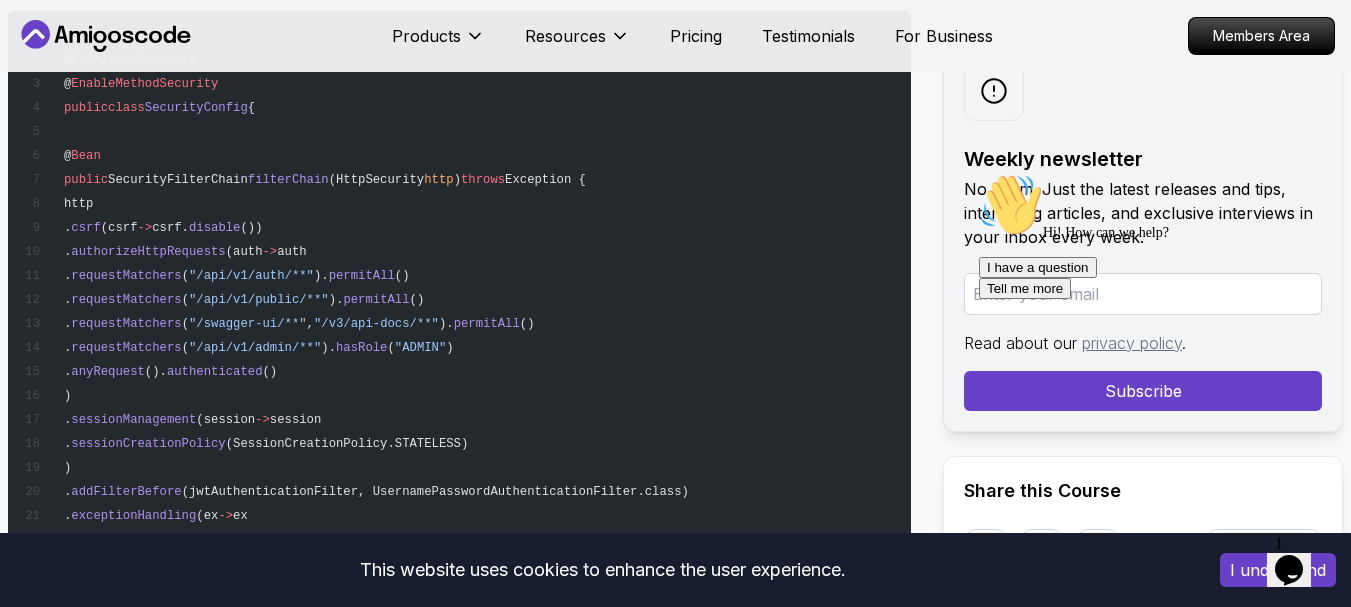 drag, startPoint x: 89, startPoint y: 149, endPoint x: 120, endPoint y: 203, distance: 62.26556 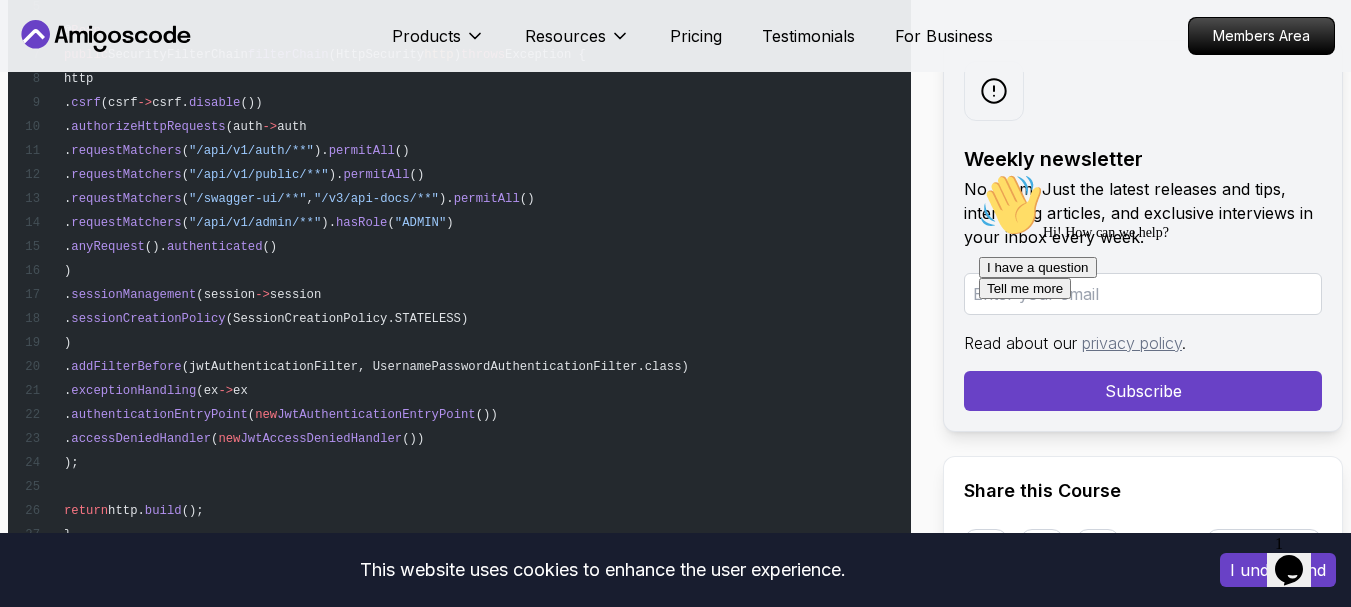 scroll, scrollTop: 17011, scrollLeft: 0, axis: vertical 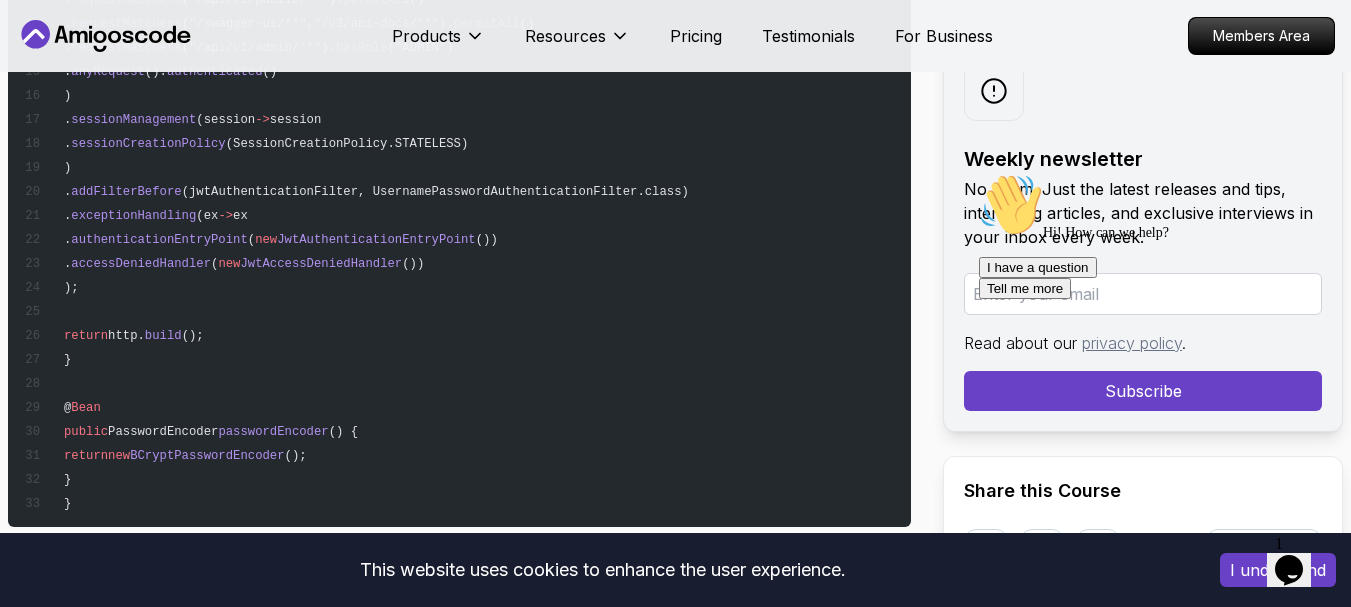 click on "@ Configuration
@ EnableWebSecurity
@ EnableMethodSecurity
public  class  SecurityConfig  {
@ Bean
public  SecurityFilterChain  filterChain (HttpSecurity  http )  throws  Exception {
http
. csrf (csrf  ->  csrf. disable ())
. authorizeHttpRequests (auth  ->  auth
. requestMatchers ( "/api/v1/auth/**" ). permitAll ()
. requestMatchers ( "/api/v1/public/**" ). permitAll ()
. requestMatchers ( "/swagger-ui/**" ,  "/v3/api-docs/**" ). permitAll ()
. requestMatchers ( "/api/v1/admin/**" ). hasRole ( "ADMIN" )
. anyRequest (). authenticated ()
)
. sessionManagement (session  ->  session
. sessionCreationPolicy (SessionCreationPolicy.STATELESS)
)
. addFilterBefore (jwtAuthenticationFilter, UsernamePasswordAuthenticationFilter.class)
. exceptionHandling (ex  ->  ex
( new ())
(" at bounding box center (459, 119) 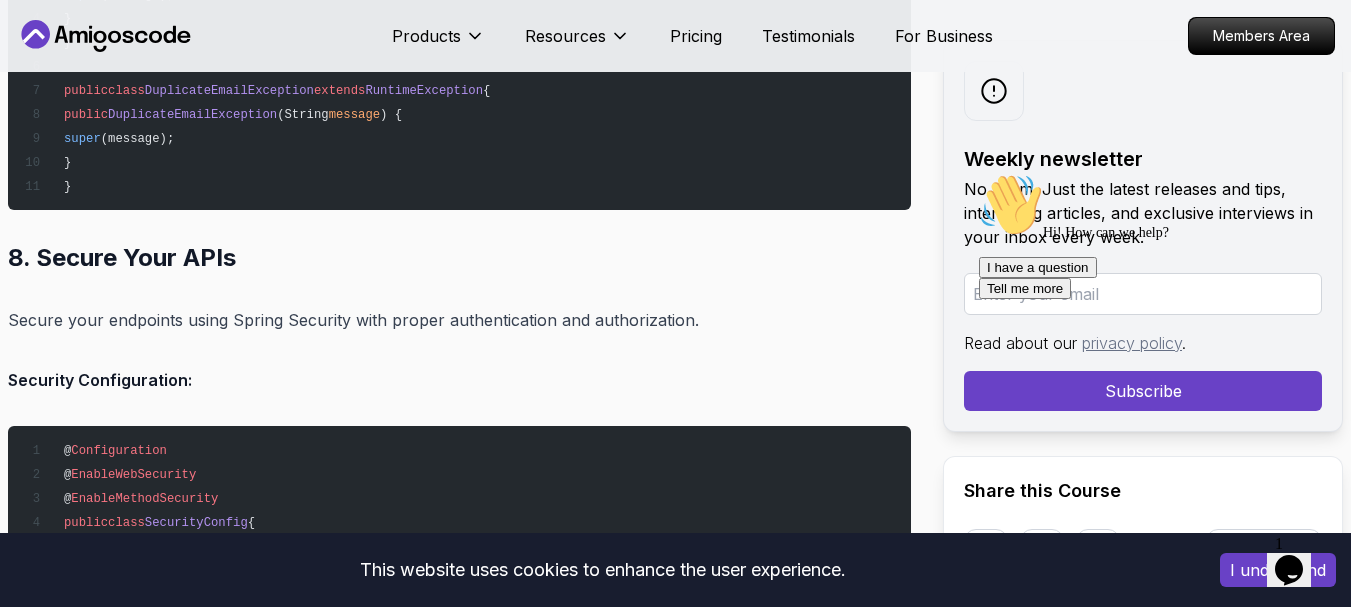 scroll, scrollTop: 16111, scrollLeft: 0, axis: vertical 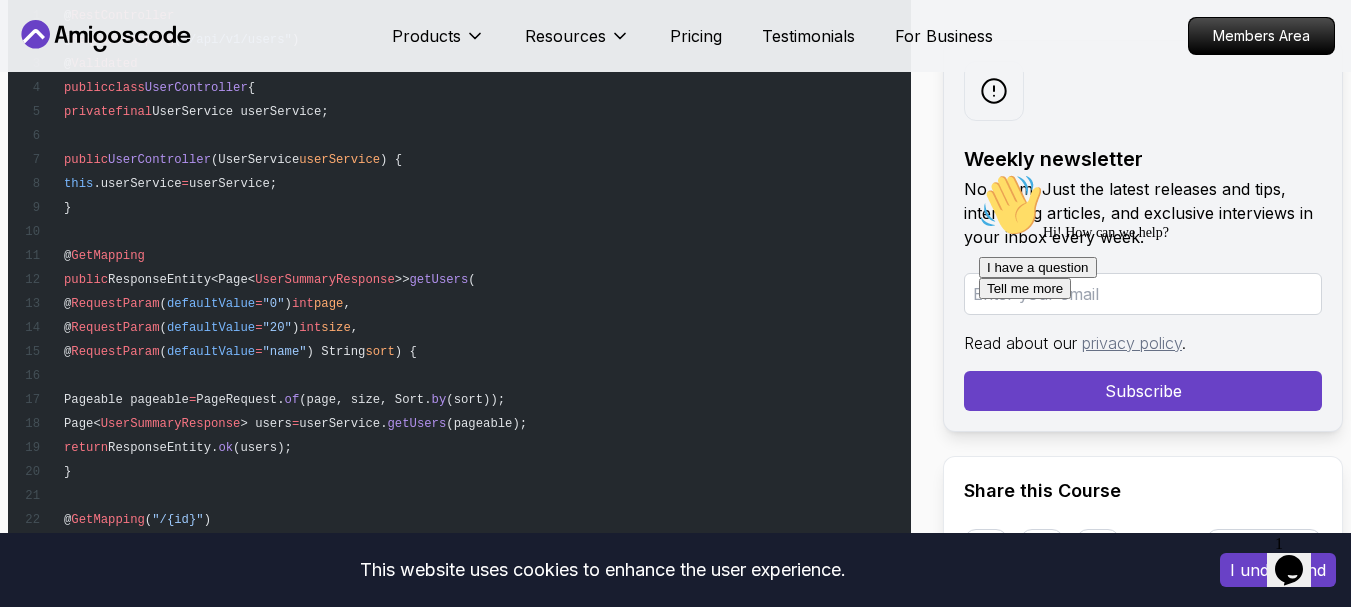 click on "getUsers" at bounding box center (439, 280) 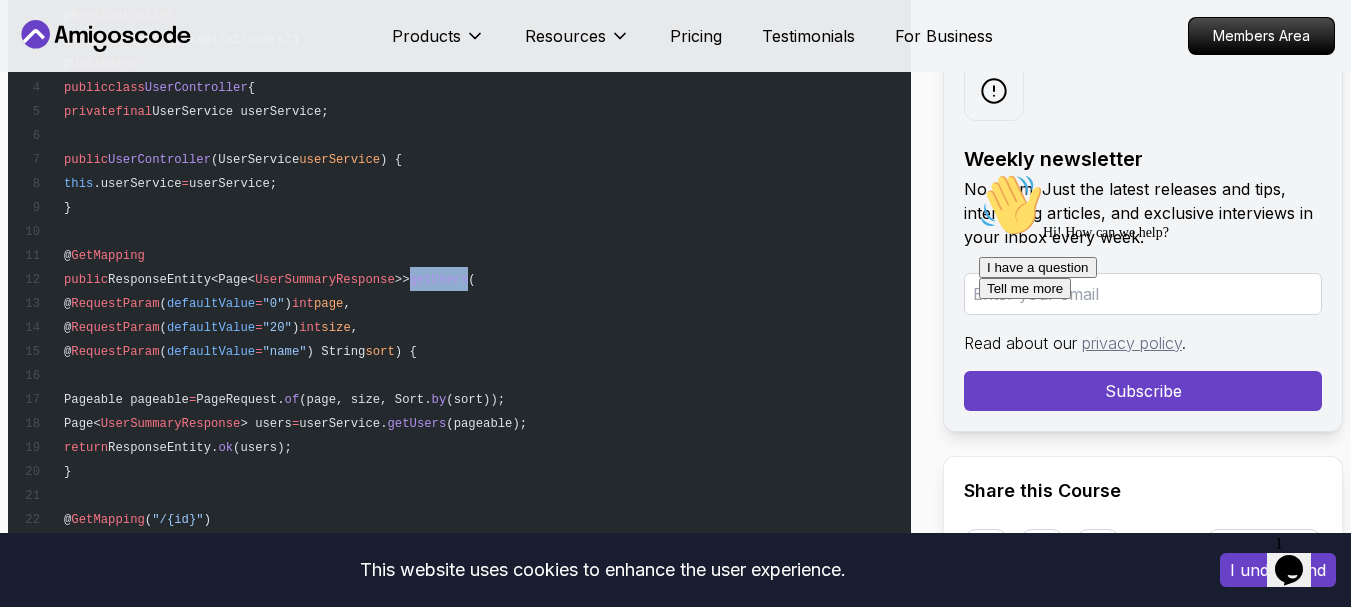 click on "getUsers" at bounding box center (439, 280) 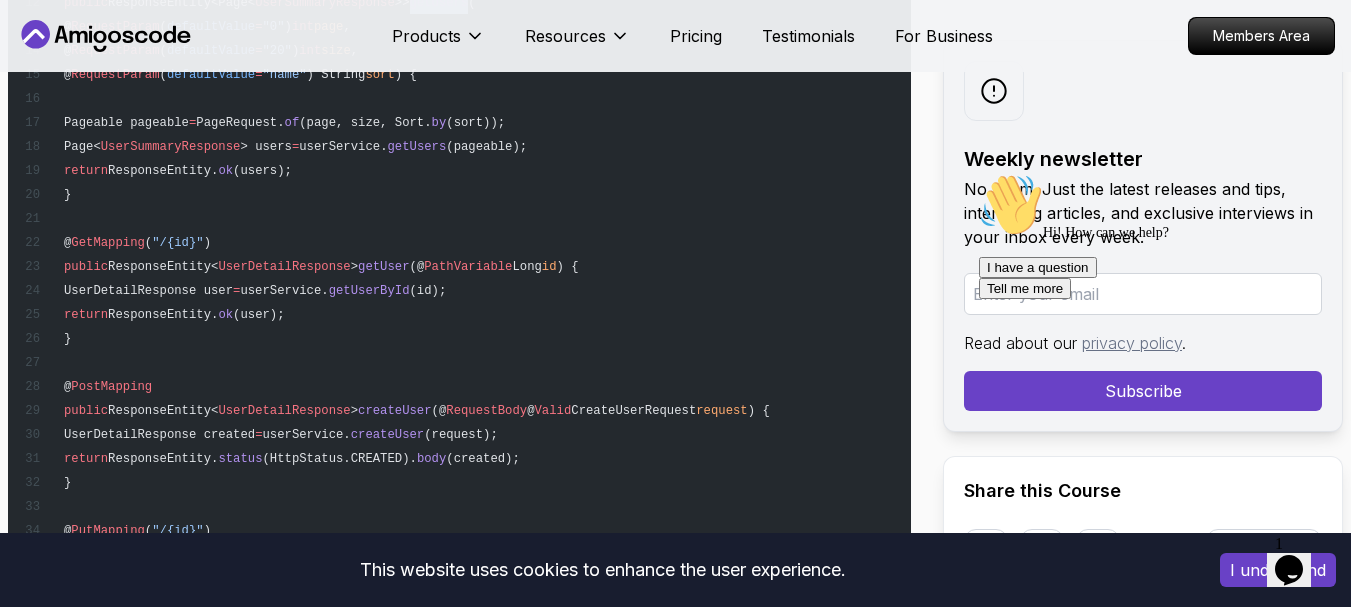 scroll, scrollTop: 9811, scrollLeft: 0, axis: vertical 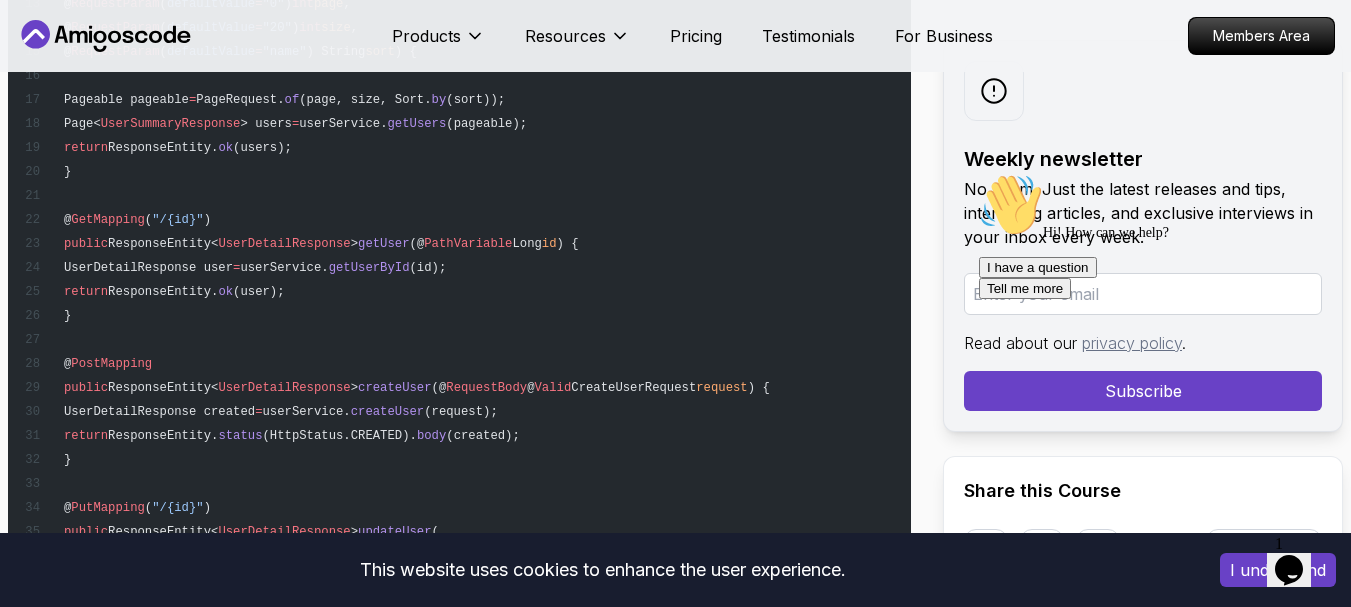 click on "getUser" at bounding box center (383, 244) 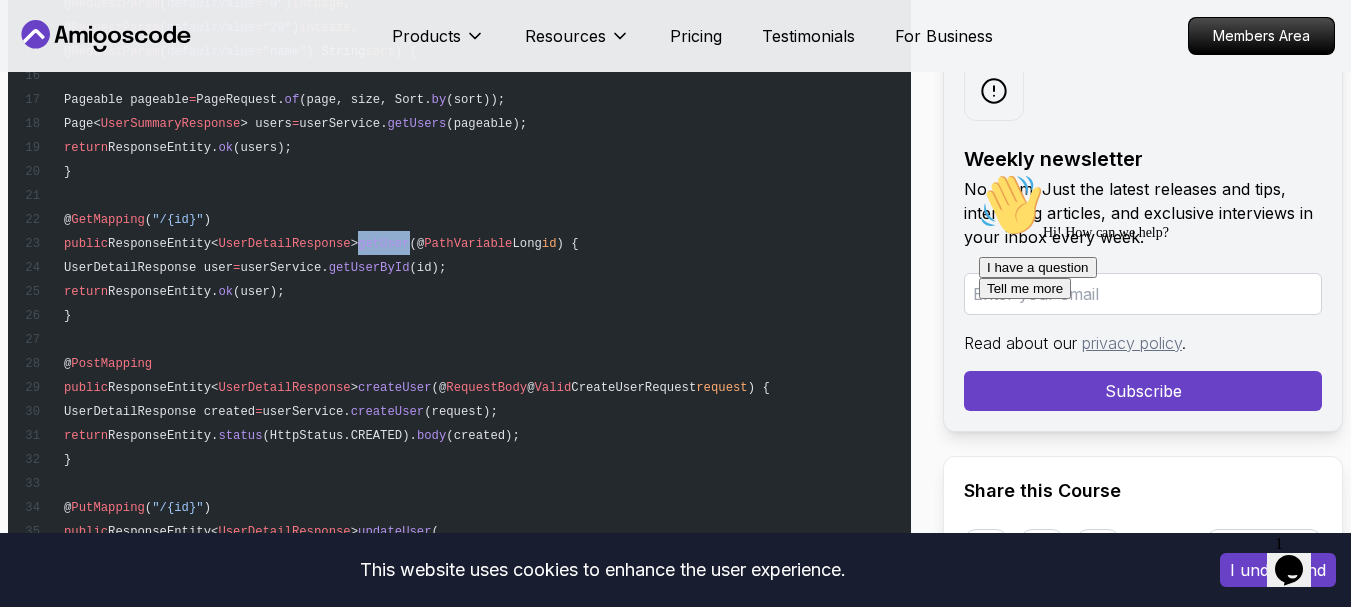 click on "getUser" at bounding box center (383, 244) 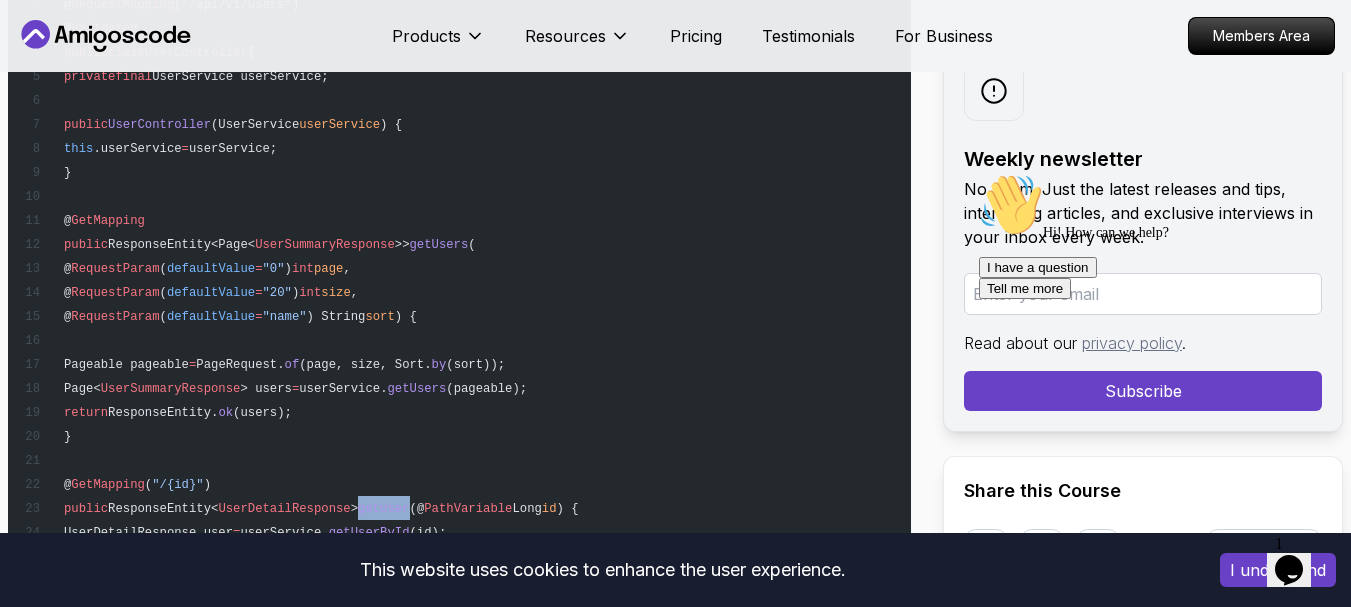 scroll, scrollTop: 9511, scrollLeft: 0, axis: vertical 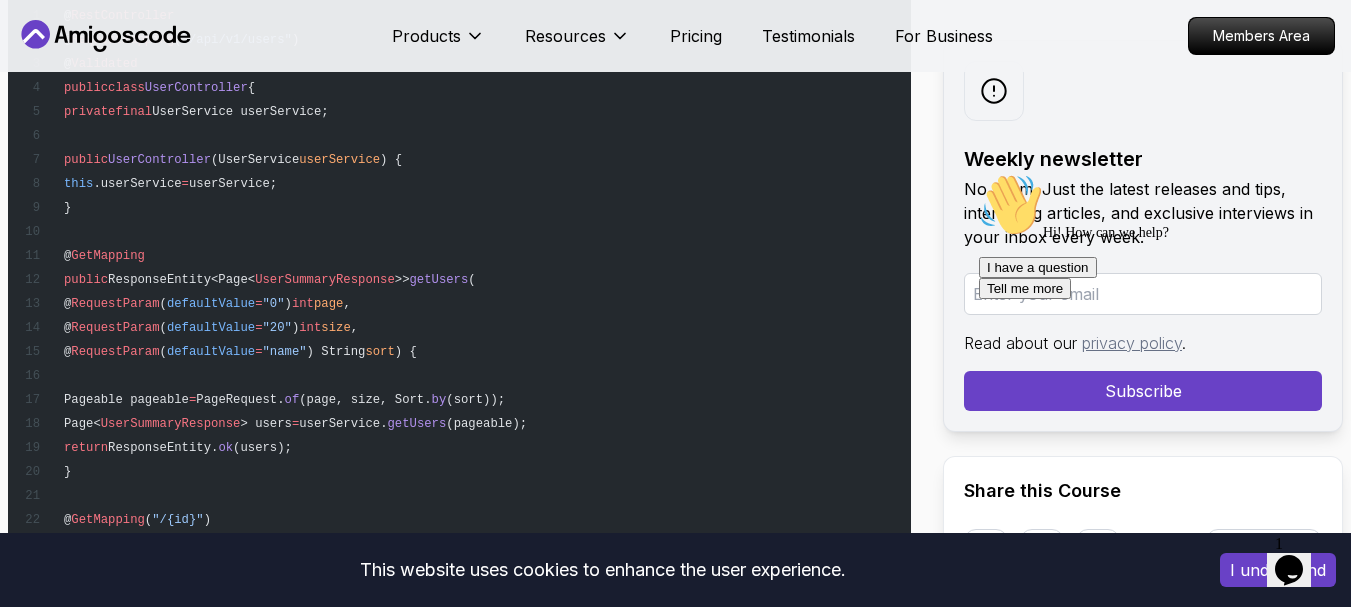 click on "@ RestController
@ RequestMapping ( "/api/v1/users" )
@ Validated
public  class  UserController  {
private  final  UserService userService;
public  UserController (UserService  userService ) {
this .userService  =  userService;
}
@ GetMapping
public  ResponseEntity<Page< UserSummaryResponse >>  getUsers (
@ RequestParam ( defaultValue  =  "0" )  int  page ,
@ RequestParam ( defaultValue  =  "20" )  int  size ,
@ RequestParam ( defaultValue  =  "name" ) String  sort ) {
Pageable pageable  =  PageRequest. of (page, size, Sort. by (sort));
Page< UserSummaryResponse > users  =  userService.getUsers (pageable);
return  ResponseEntity. ok (users);
}
@ GetMapping ( "/{id}" )
public  ResponseEntity< UserDetailResponse >  getUser (@ PathVariable  Long  id ) {
UserDetailResponse user  =  userService. getUserById (id);
return ok" at bounding box center [459, 567] 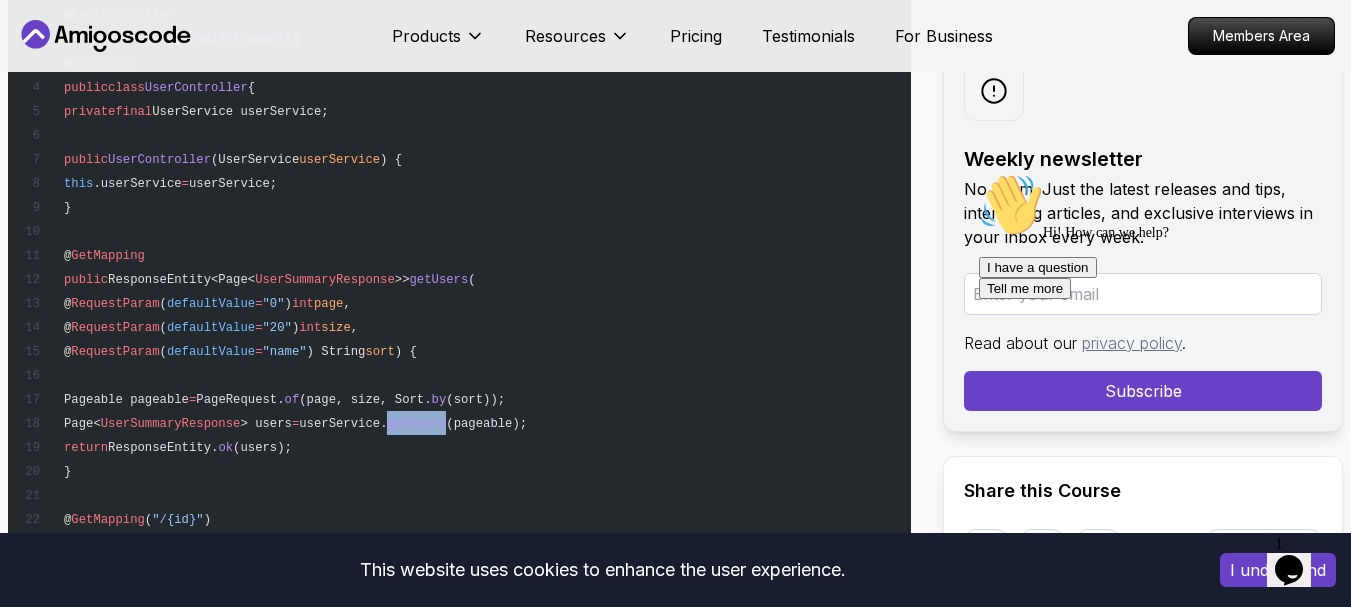 click on "getUsers" at bounding box center [416, 424] 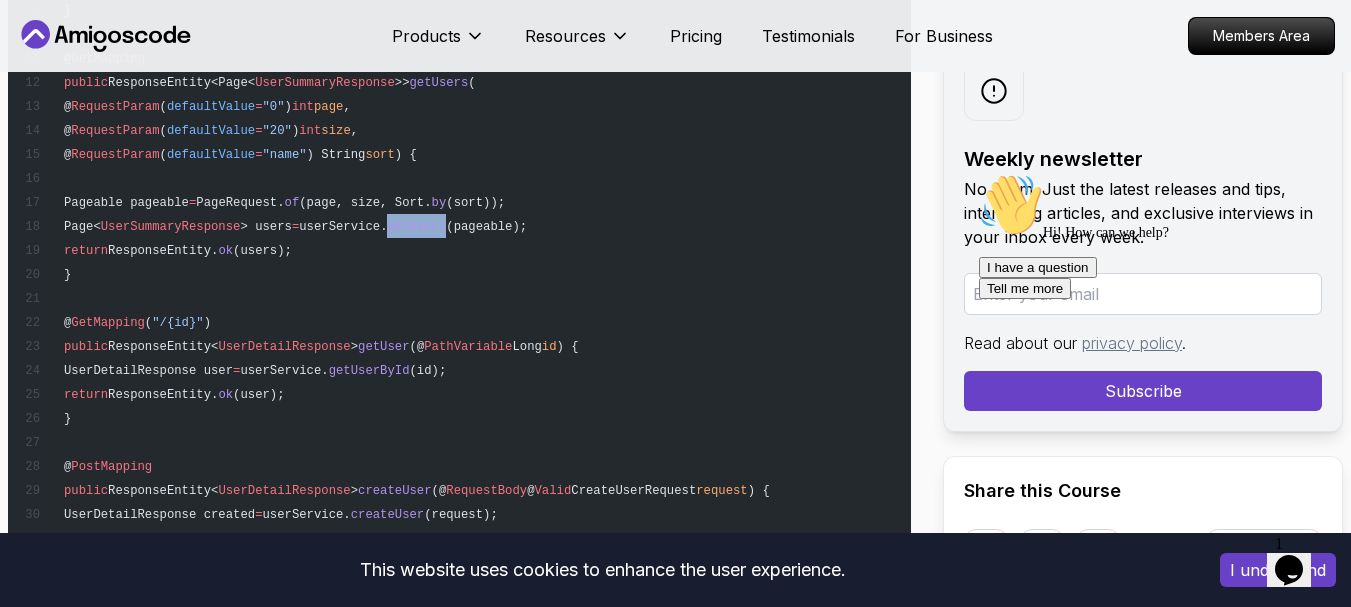 scroll, scrollTop: 9711, scrollLeft: 0, axis: vertical 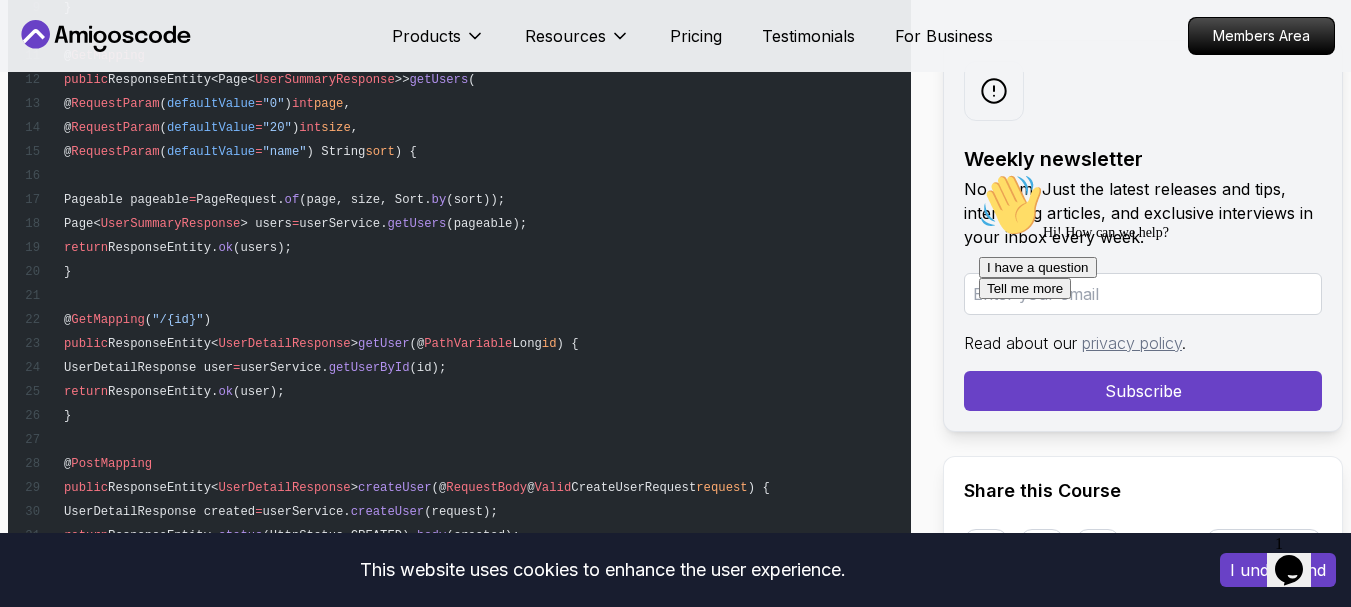 click on "getUserById" at bounding box center [369, 368] 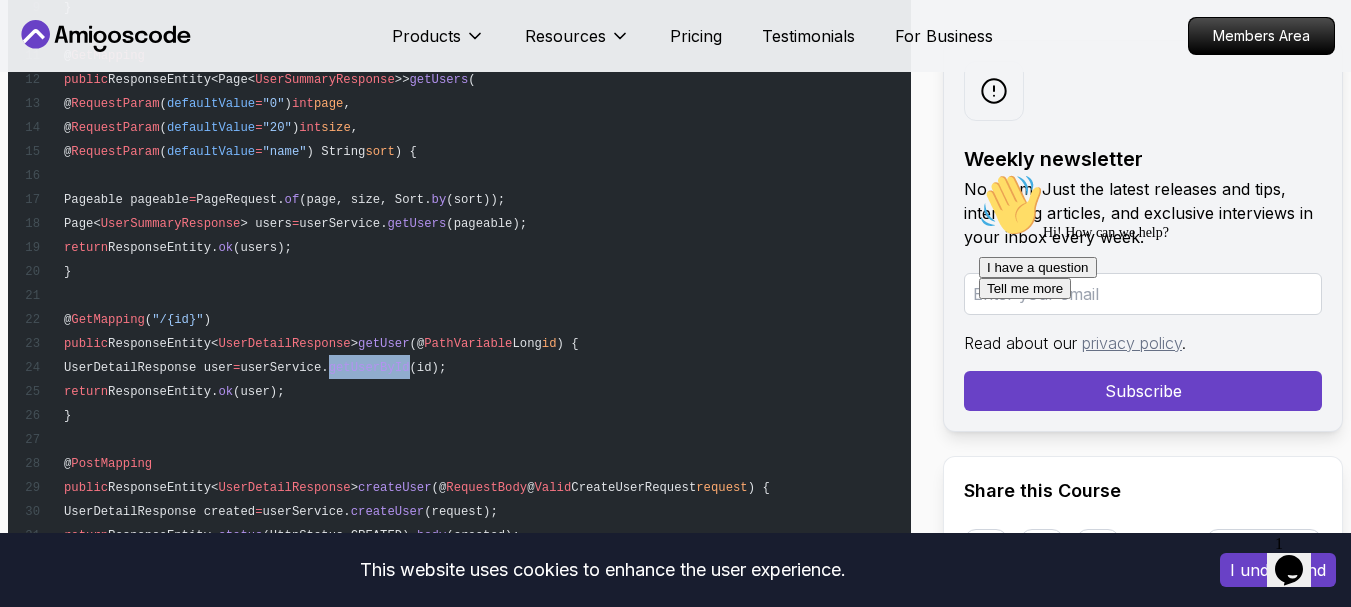 click on "getUserById" at bounding box center (369, 368) 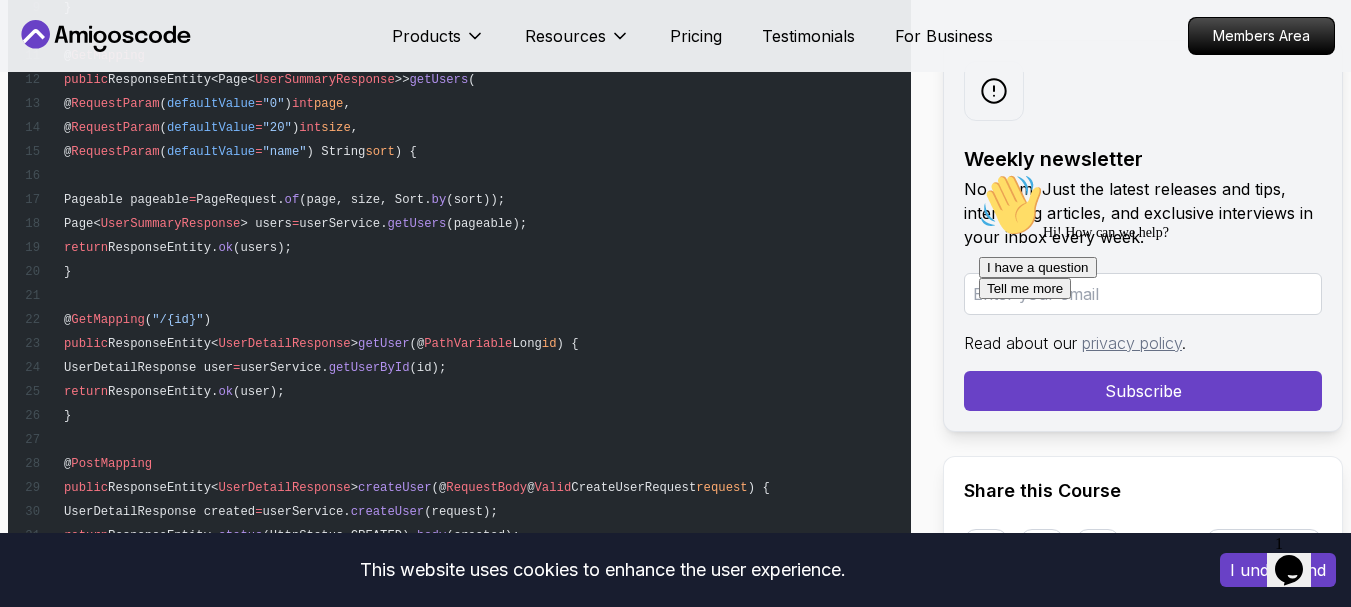 click on "@ RestController
@ RequestMapping ( "/api/v1/users" )
@ Validated
public  class  UserController  {
private  final  UserService userService;
public  UserController (UserService  userService ) {
this .userService  =  userService;
}
@ GetMapping
public  ResponseEntity<Page< UserSummaryResponse >>  getUsers (
@ RequestParam ( defaultValue  =  "0" )  int  page ,
@ RequestParam ( defaultValue  =  "20" )  int  size ,
@ RequestParam ( defaultValue  =  "name" ) String  sort ) {
Pageable pageable  =  PageRequest. of (page, size, Sort. by (sort));
Page< UserSummaryResponse > users  =  userService.getUsers (pageable);
return  ResponseEntity. ok (users);
}
@ GetMapping ( "/{id}" )
public  ResponseEntity< UserDetailResponse >  getUser (@ PathVariable  Long  id ) {
UserDetailResponse user  =  userService. getUserById (id);
return ok" at bounding box center [459, 367] 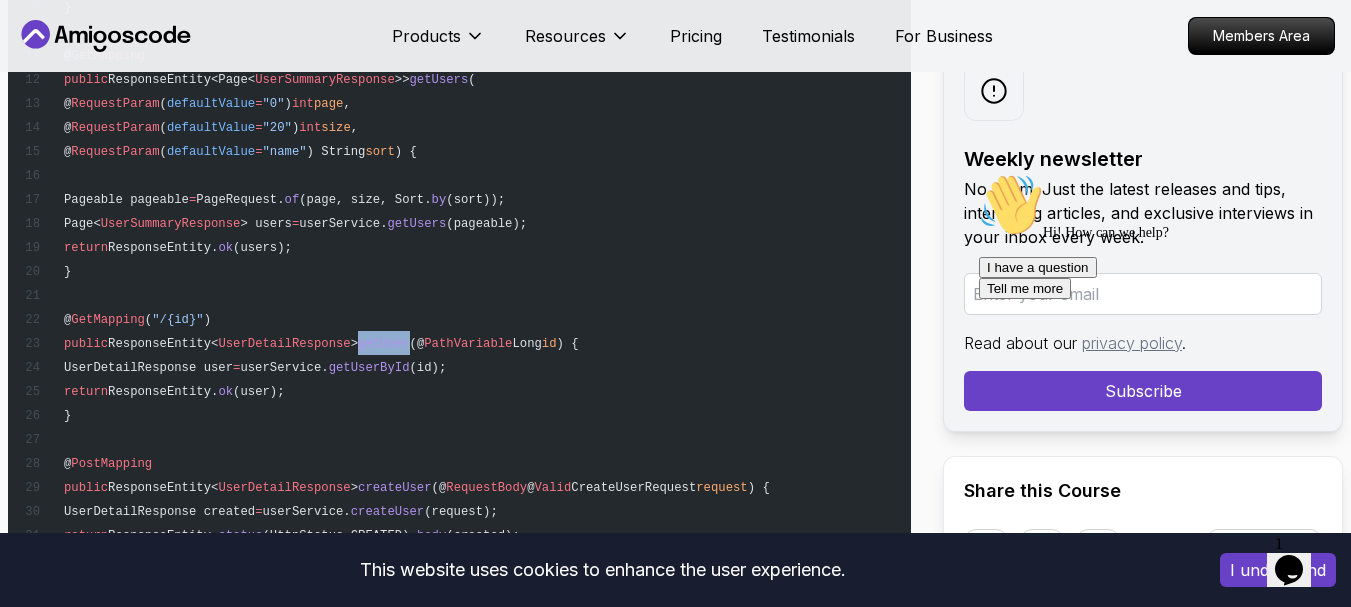 click on "getUser" at bounding box center (383, 344) 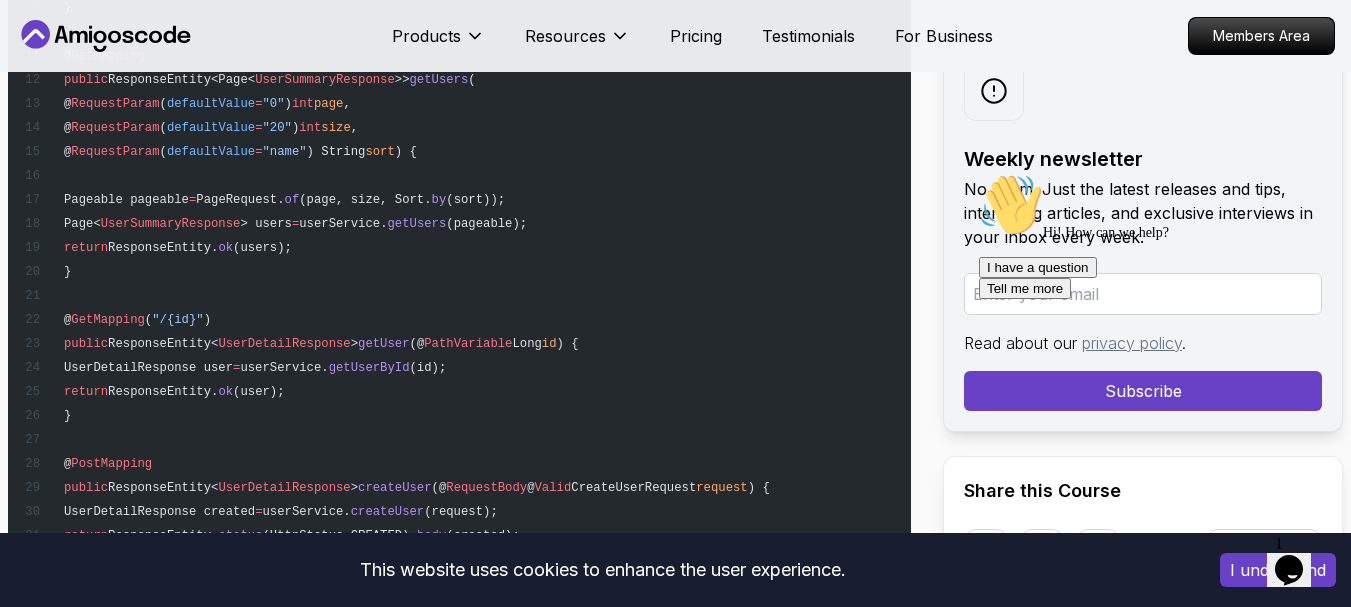 click on "@ RestController
@ RequestMapping ( "/api/v1/users" )
@ Validated
public  class  UserController  {
private  final  UserService userService;
public  UserController (UserService  userService ) {
this .userService  =  userService;
}
@ GetMapping
public  ResponseEntity<Page< UserSummaryResponse >>  getUsers (
@ RequestParam ( defaultValue  =  "0" )  int  page ,
@ RequestParam ( defaultValue  =  "20" )  int  size ,
@ RequestParam ( defaultValue  =  "name" ) String  sort ) {
Pageable pageable  =  PageRequest. of (page, size, Sort. by (sort));
Page< UserSummaryResponse > users  =  userService.getUsers (pageable);
return  ResponseEntity. ok (users);
}
@ GetMapping ( "/{id}" )
public  ResponseEntity< UserDetailResponse >  getUser (@ PathVariable  Long  id ) {
UserDetailResponse user  =  userService. getUserById (id);
return ok" at bounding box center (459, 367) 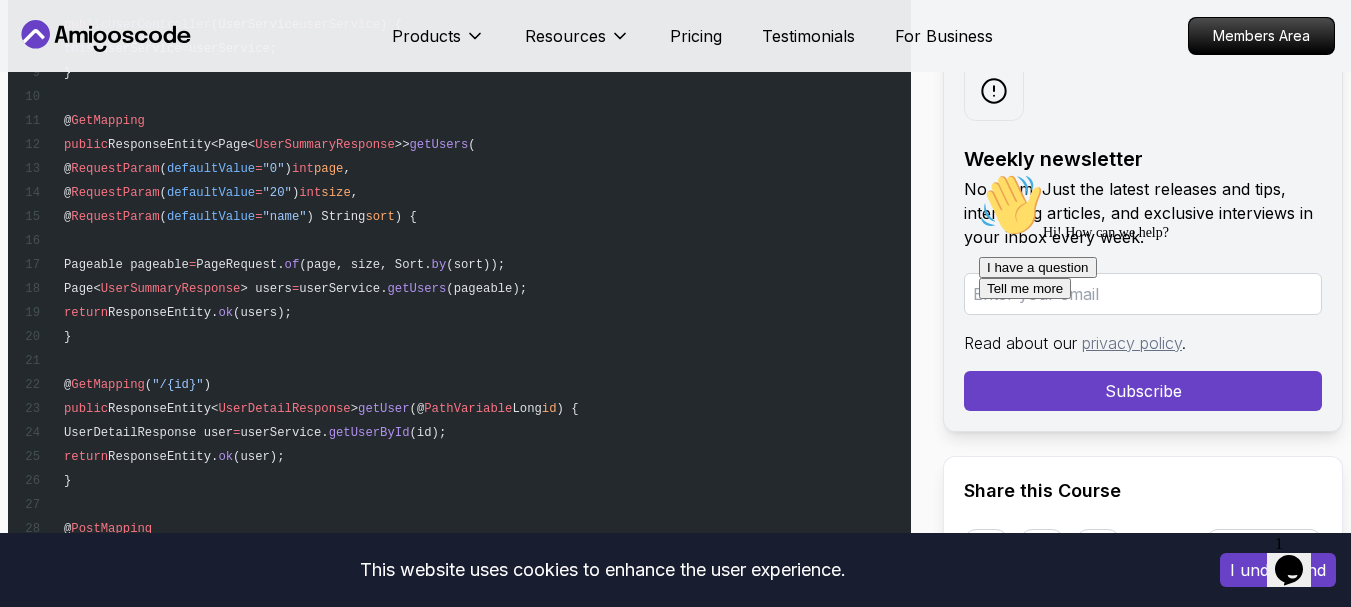 scroll, scrollTop: 9611, scrollLeft: 0, axis: vertical 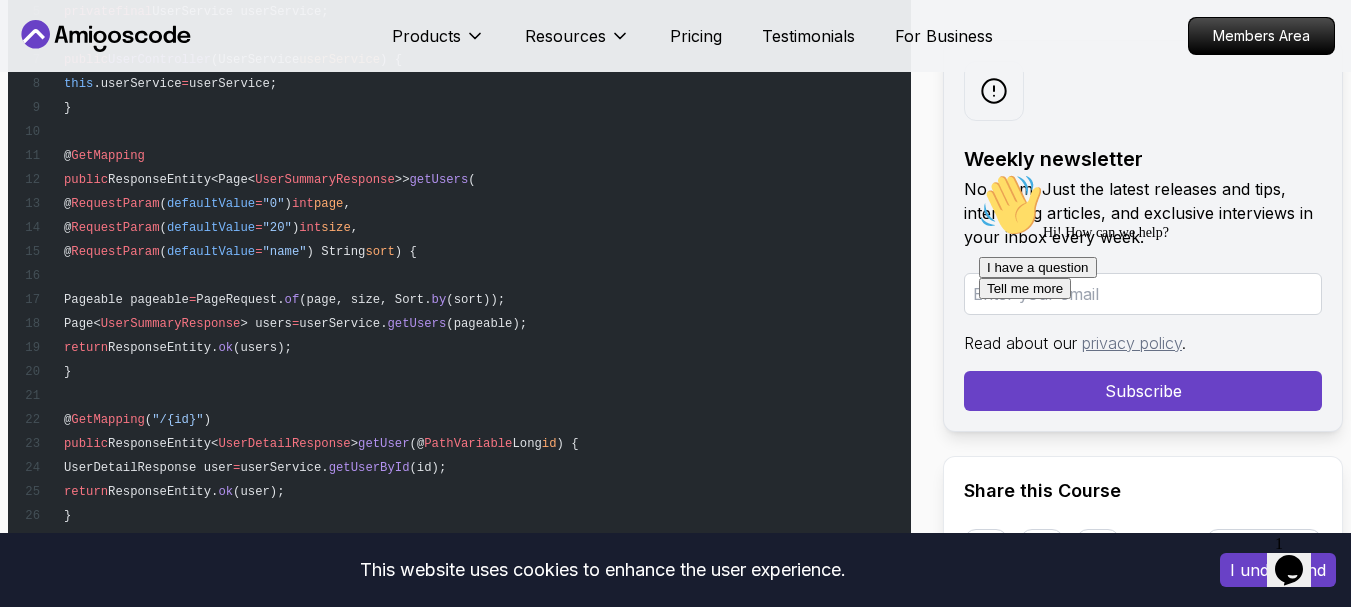 click on "@ RestController
@ RequestMapping ( "/api/v1/users" )
@ Validated
public  class  UserController  {
private  final  UserService userService;
public  UserController (UserService  userService ) {
this .userService  =  userService;
}
@ GetMapping
public  ResponseEntity<Page< UserSummaryResponse >>  getUsers (
@ RequestParam ( defaultValue  =  "0" )  int  page ,
@ RequestParam ( defaultValue  =  "20" )  int  size ,
@ RequestParam ( defaultValue  =  "name" ) String  sort ) {
Pageable pageable  =  PageRequest. of (page, size, Sort. by (sort));
Page< UserSummaryResponse > users  =  userService.getUsers (pageable);
return  ResponseEntity. ok (users);
}
@ GetMapping ( "/{id}" )
public  ResponseEntity< UserDetailResponse >  getUser (@ PathVariable  Long  id ) {
UserDetailResponse user  =  userService. getUserById (id);
return ok" at bounding box center [459, 467] 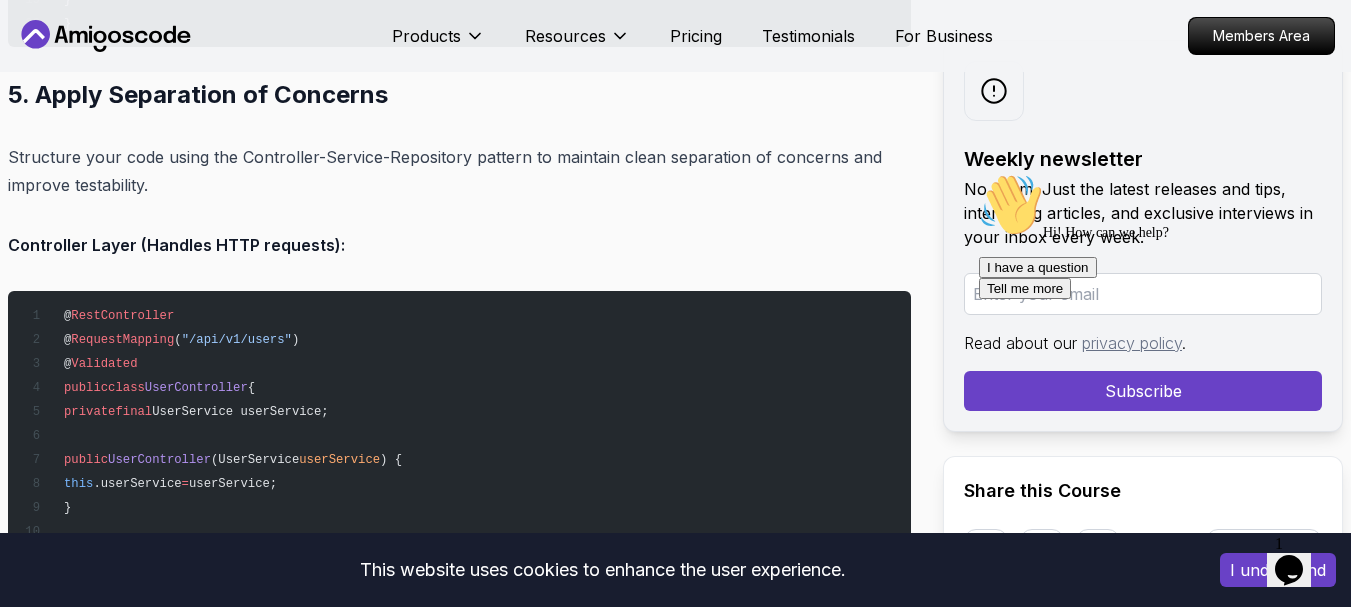 scroll, scrollTop: 9311, scrollLeft: 0, axis: vertical 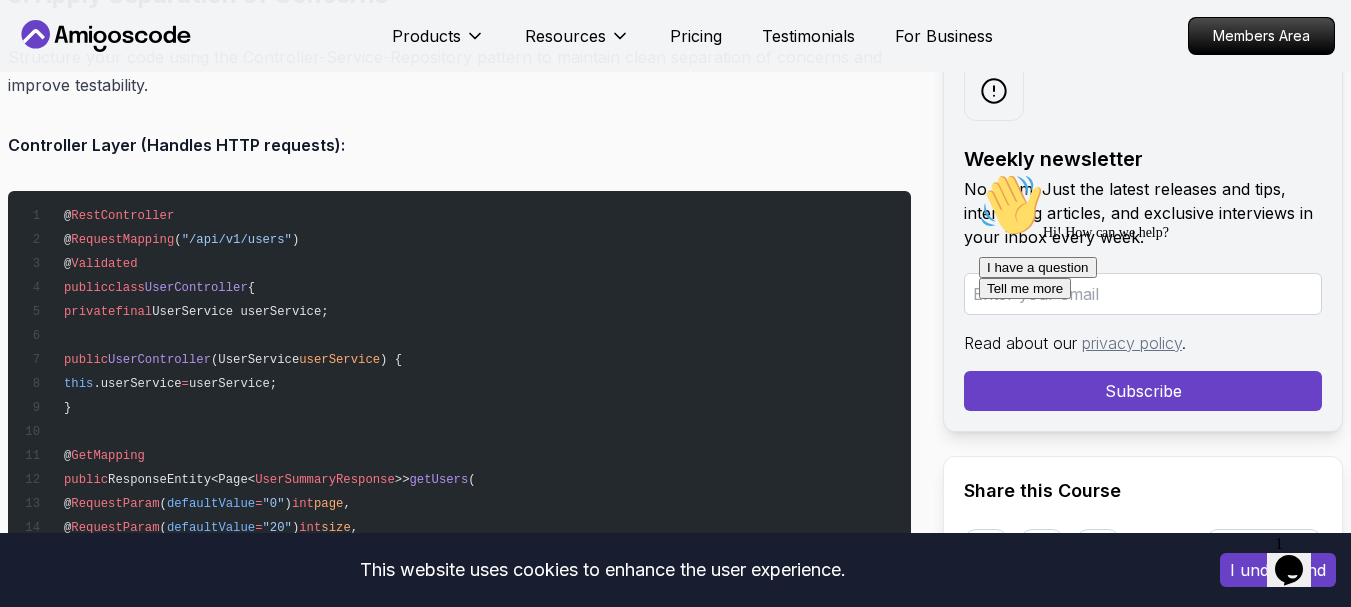 click on "@ RestController
@ RequestMapping ( "/api/v1/users" )
@ Validated
public  class  UserController  {
private  final  UserService userService;
public  UserController (UserService  userService ) {
this .userService  =  userService;
}
@ GetMapping
public  ResponseEntity<Page< UserSummaryResponse >>  getUsers (
@ RequestParam ( defaultValue  =  "0" )  int  page ,
@ RequestParam ( defaultValue  =  "20" )  int  size ,
@ RequestParam ( defaultValue  =  "name" ) String  sort ) {
Pageable pageable  =  PageRequest. of (page, size, Sort. by (sort));
Page< UserSummaryResponse > users  =  userService.getUsers (pageable);
return  ResponseEntity. ok (users);
}
@ GetMapping ( "/{id}" )
public  ResponseEntity< UserDetailResponse >  getUser (@ PathVariable  Long  id ) {
UserDetailResponse user  =  userService. getUserById (id);
return ok" at bounding box center [459, 767] 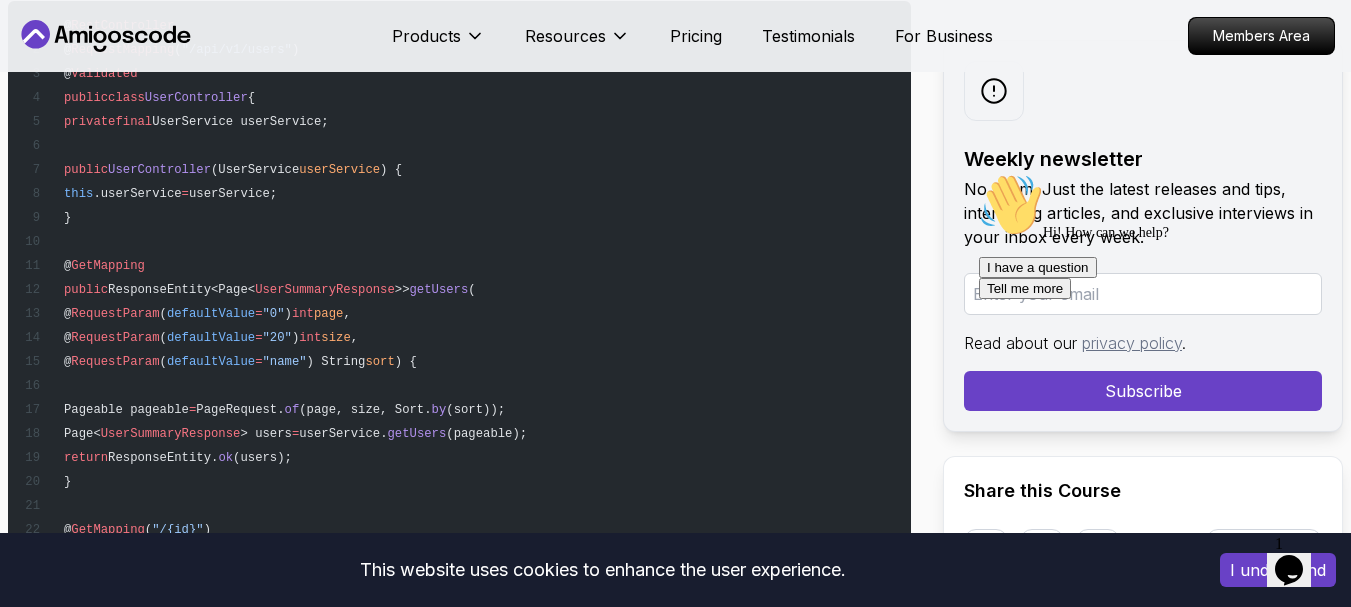 scroll, scrollTop: 9511, scrollLeft: 0, axis: vertical 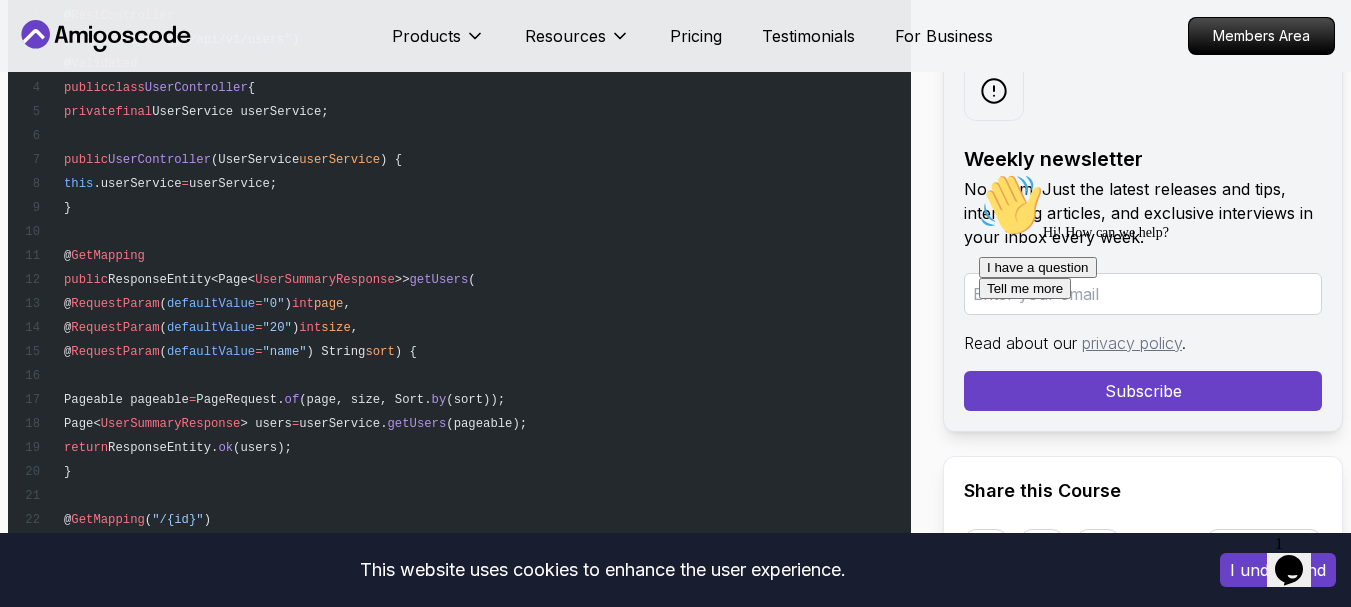 click on "@ RestController
@ RequestMapping ( "/api/v1/users" )
@ Validated
public  class  UserController  {
private  final  UserService userService;
public  UserController (UserService  userService ) {
this .userService  =  userService;
}
@ GetMapping
public  ResponseEntity<Page< UserSummaryResponse >>  getUsers (
@ RequestParam ( defaultValue  =  "0" )  int  page ,
@ RequestParam ( defaultValue  =  "20" )  int  size ,
@ RequestParam ( defaultValue  =  "name" ) String  sort ) {
Pageable pageable  =  PageRequest. of (page, size, Sort. by (sort));
Page< UserSummaryResponse > users  =  userService.getUsers (pageable);
return  ResponseEntity. ok (users);
}
@ GetMapping ( "/{id}" )
public  ResponseEntity< UserDetailResponse >  getUser (@ PathVariable  Long  id ) {
UserDetailResponse user  =  userService. getUserById (id);
return ok" at bounding box center [459, 567] 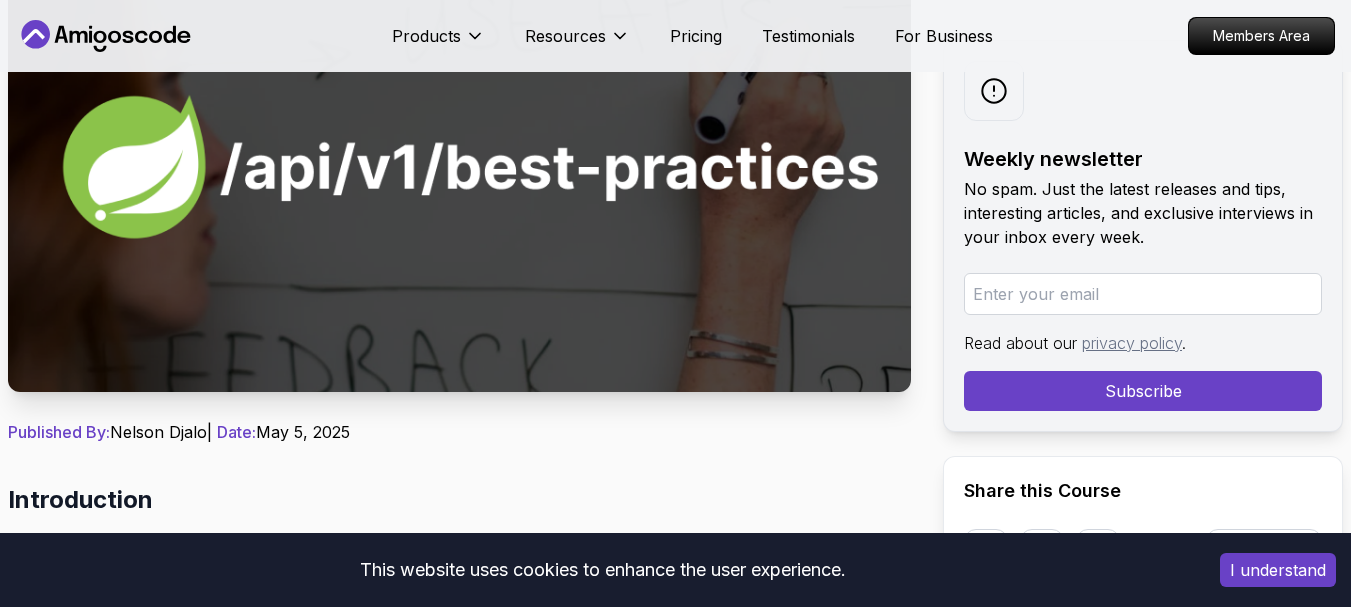 scroll, scrollTop: 0, scrollLeft: 0, axis: both 